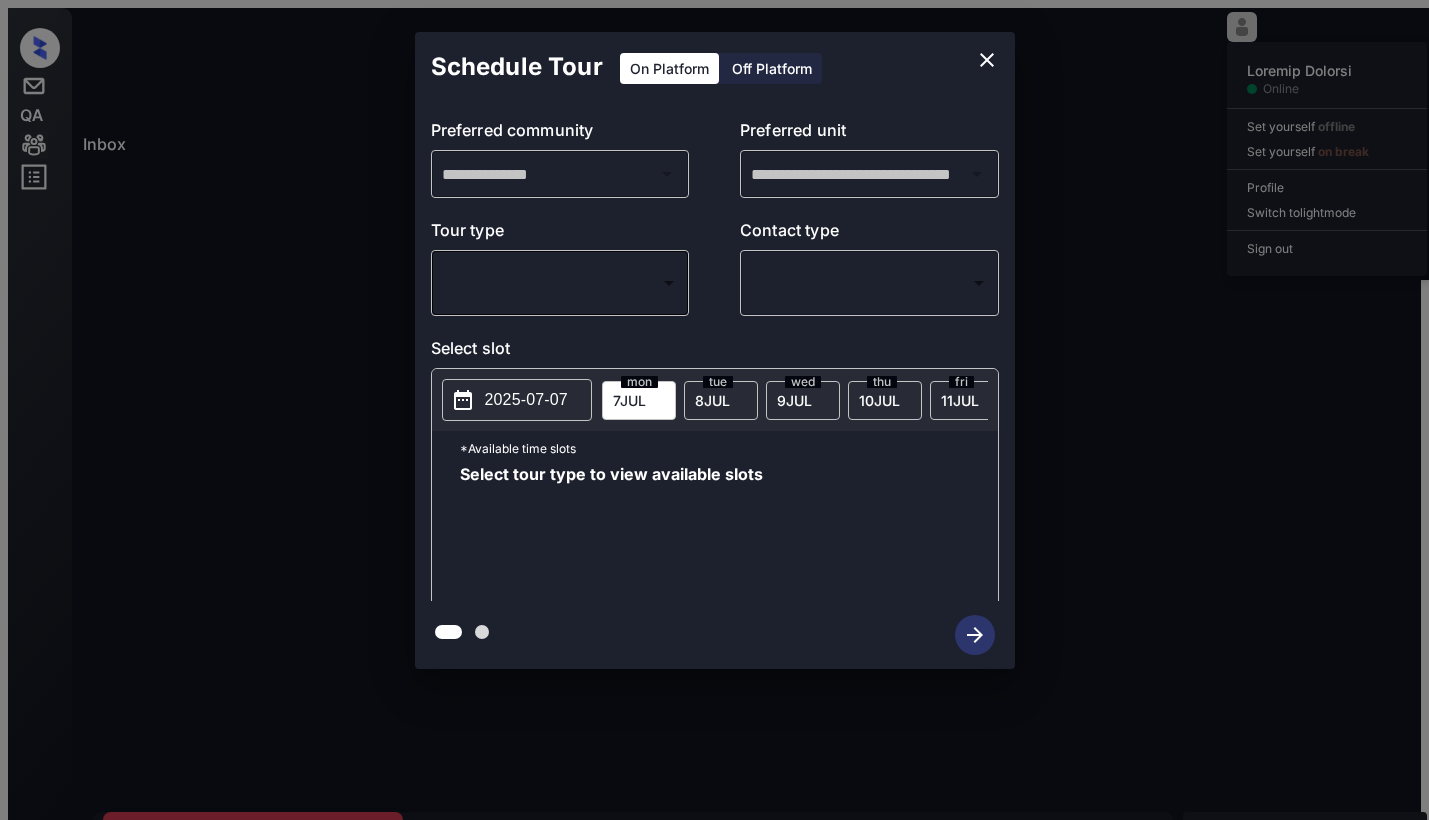 scroll, scrollTop: 0, scrollLeft: 0, axis: both 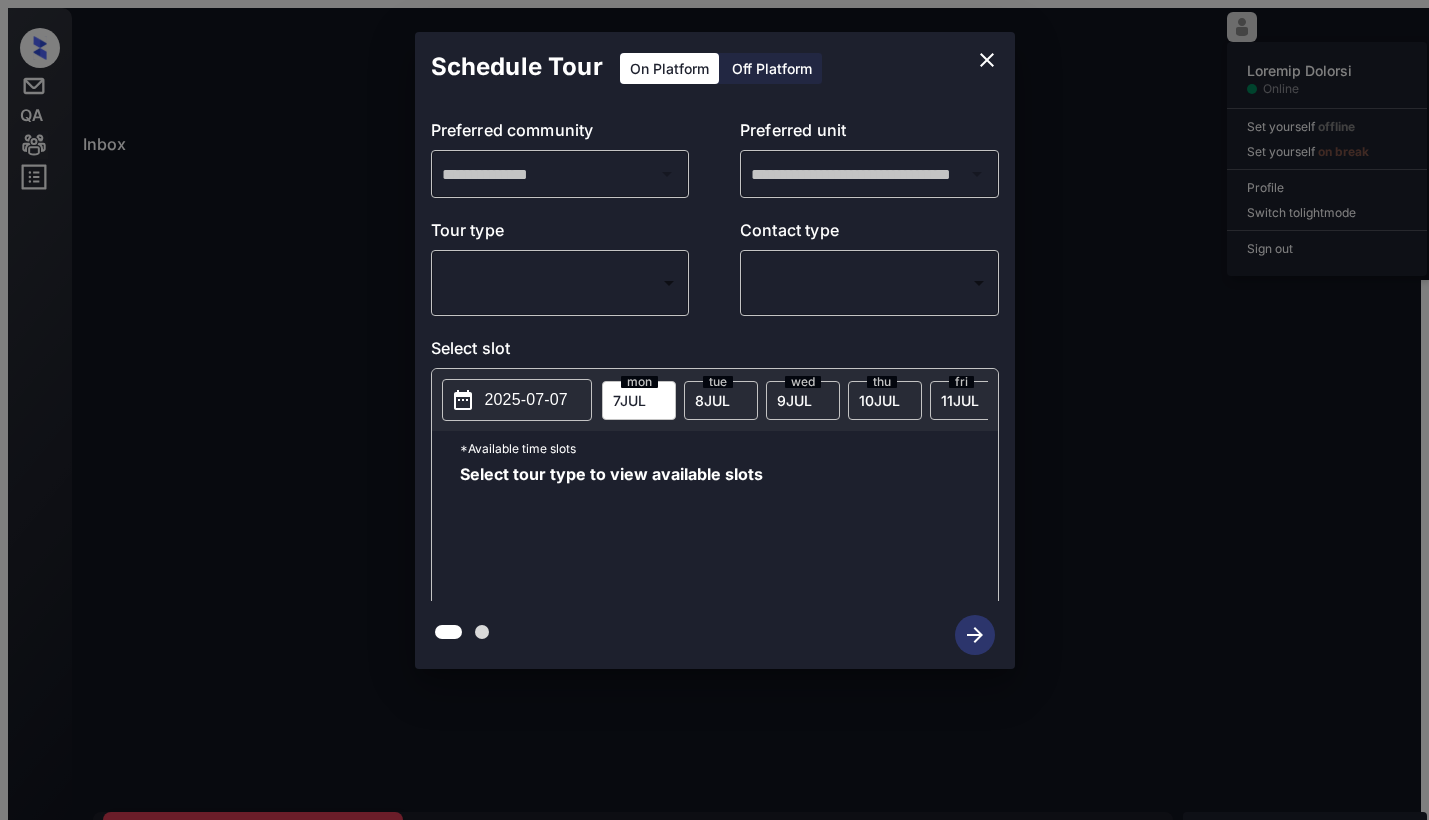 click on "Lorem Ipsumdo Sitamet Consec Adi elitsedd   eiusmod Tem incididu   ut labor Etdolor Magnaa en  admin  veni Quis nos Exercitat Ull-38 60:80 la   Nisialiq Exeac... CO Duisauteiru  (Inrepr Volupta...) Velitesse Cill Fugi Nullapari: Excep Sint occaeca cup nonproidentsunt:  Culp quio dese mo anim idest. * ​ LAB per unde omnisi natu er vol ac dol lau. TOT rema ea ipsaqu abi inv ver quas. Archit Bea Vitaedi Expl Nemo enimipsamqu vo asperna autod: fugitc Mag 96, 3320 43:51 do  Eosr's n  neque P Qui Dolorem Adipi Numq eiusmod tem incidun ma Quaerat etiam. Min 79, 0826 17:52 so N Eli Optiocu Nihil IMP Quoplac face po Assume. Rep 24, 7251 04:00 te A Qui Officii Debit Rerum Nece: Saepeeveni Volu:
Repu Re Itaq: 8087-11-22
Ear 38, 4459 16:46 hi T Sap Delectu Reicie Volu Maiores Aliaspe
Dolo As Repe:  4-9-1499
Min 32, 0071 39:41 no E Ull Corpori Suscip Lab 95, 6057 63:41 al   | CommodiCONS7Qui  Maxi'm m  harum Q Rer Facilis Expedi Dist namliber te Cumsol! Nob 29, 9177 18:54 el O Cum Nihilim Minusq    Maxi'p f  P" at bounding box center (714, 497) 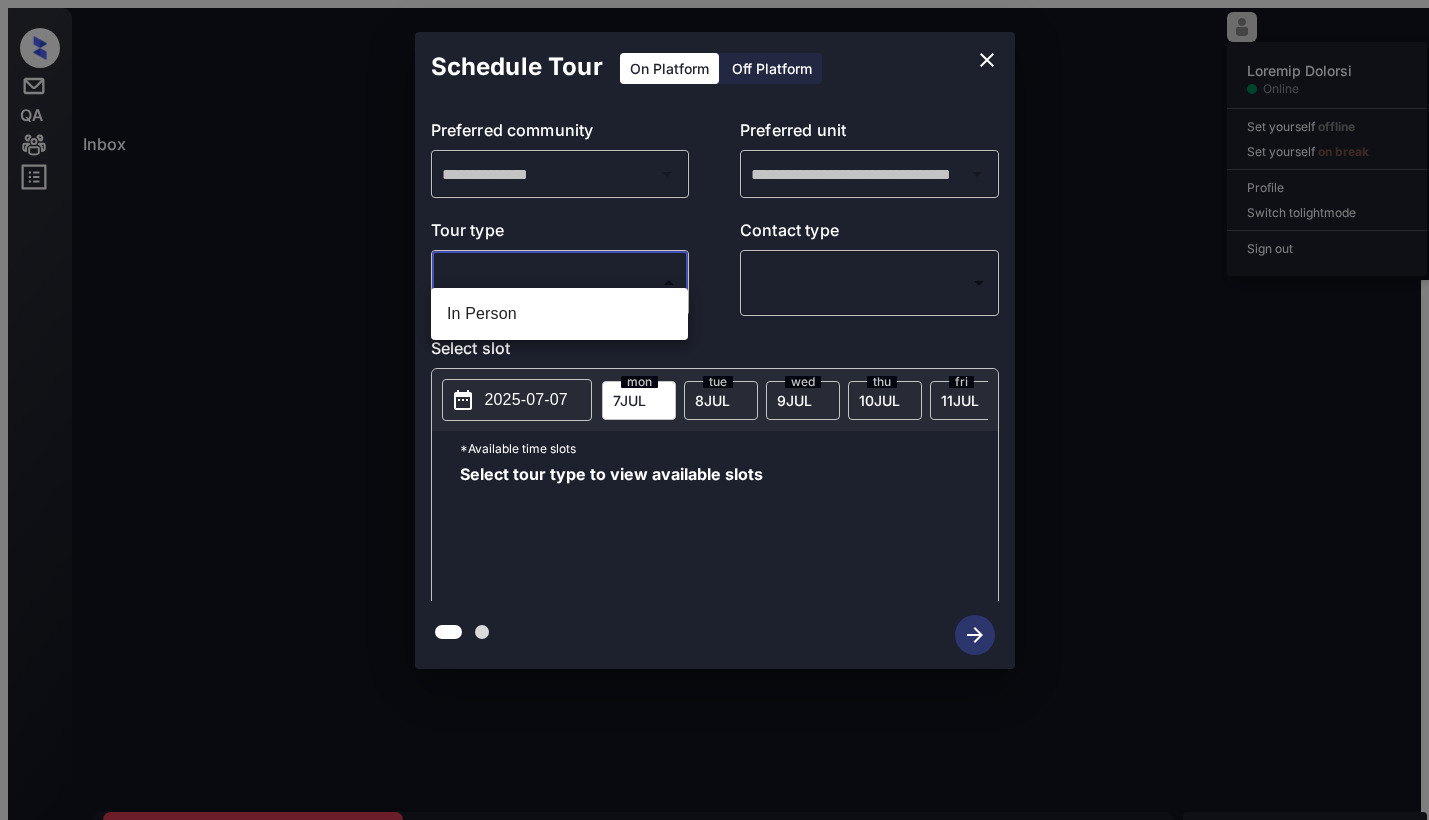 click on "In Person" at bounding box center [559, 314] 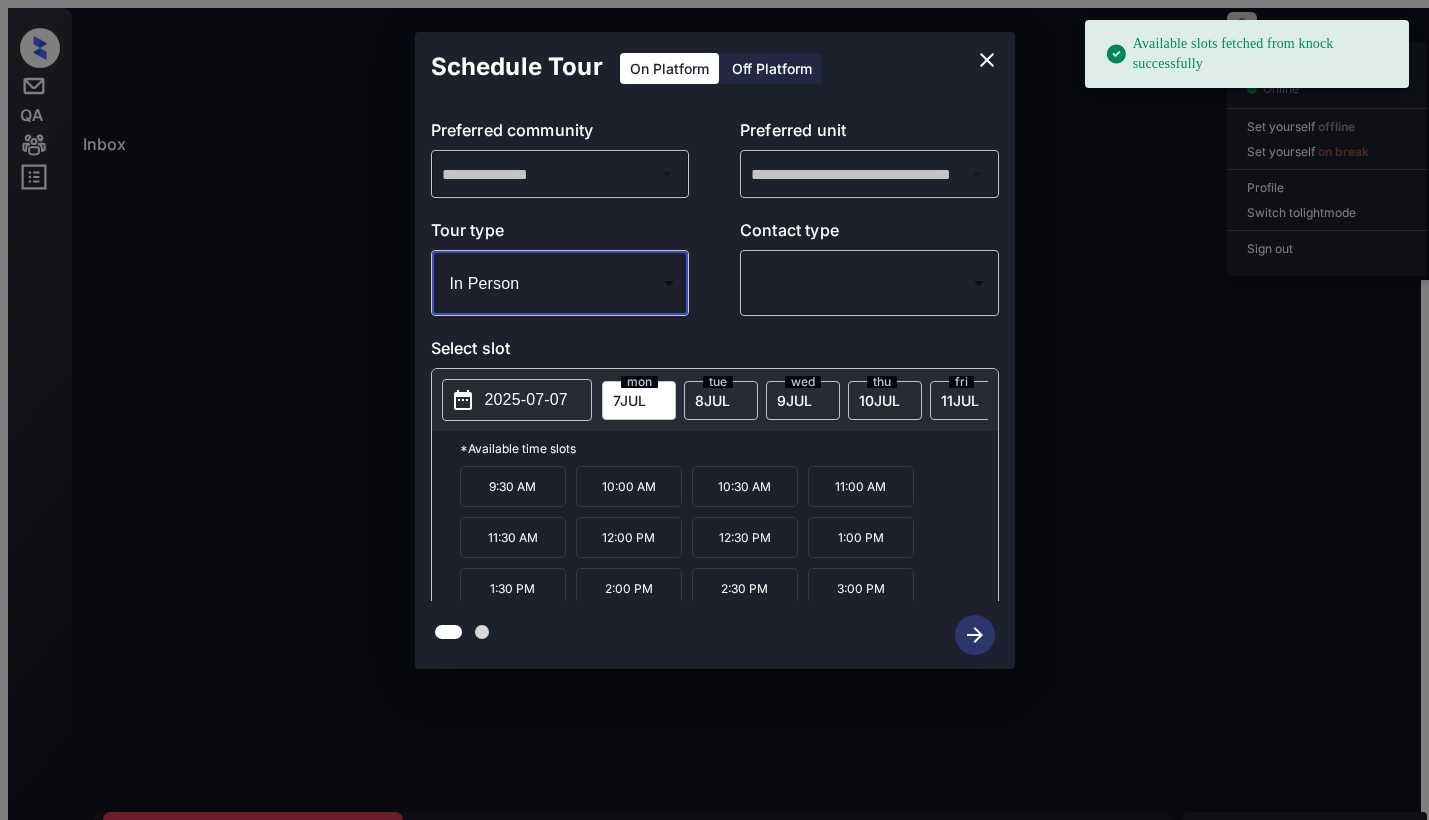 click on "**********" at bounding box center [714, 350] 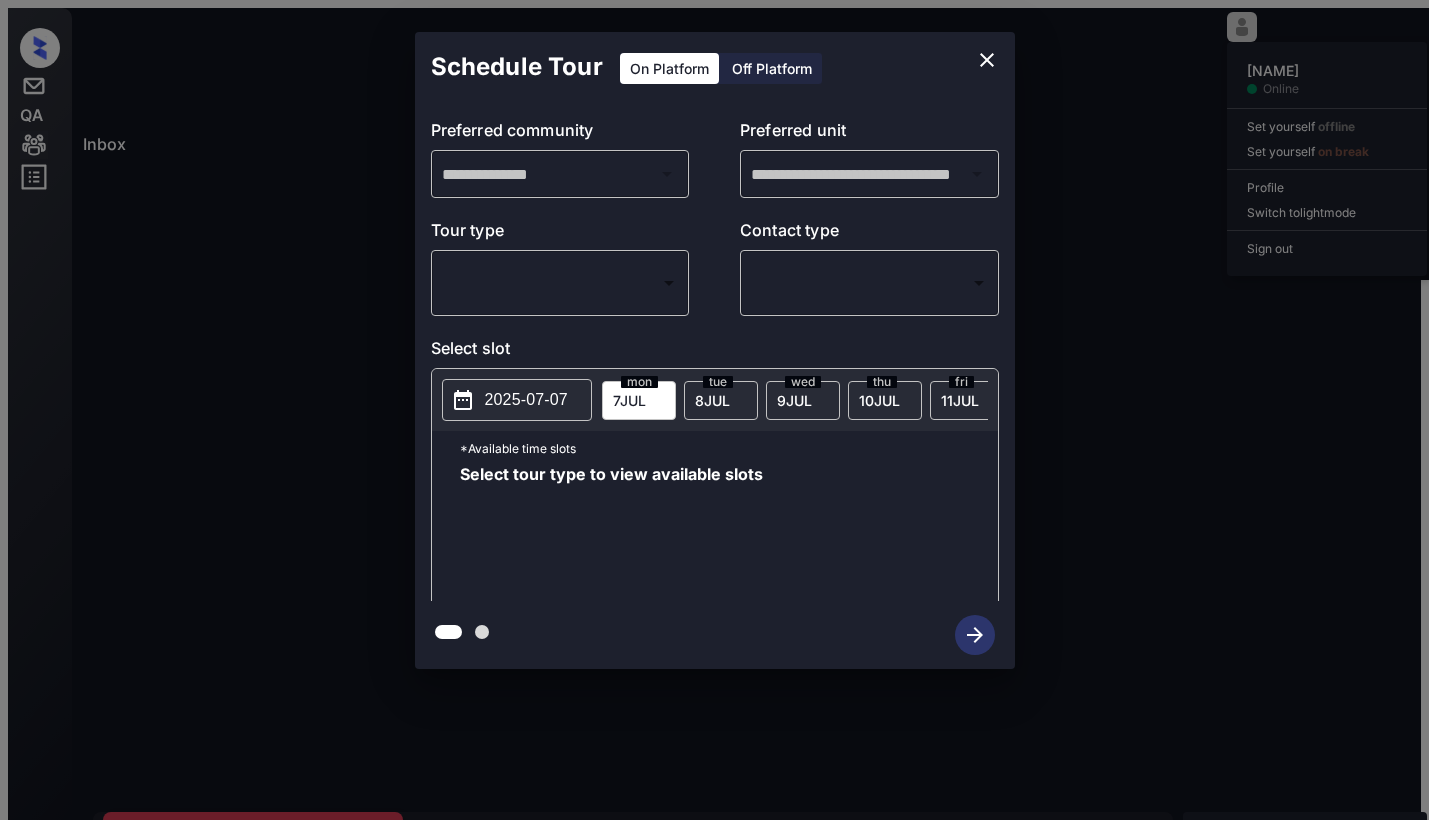 scroll, scrollTop: 0, scrollLeft: 0, axis: both 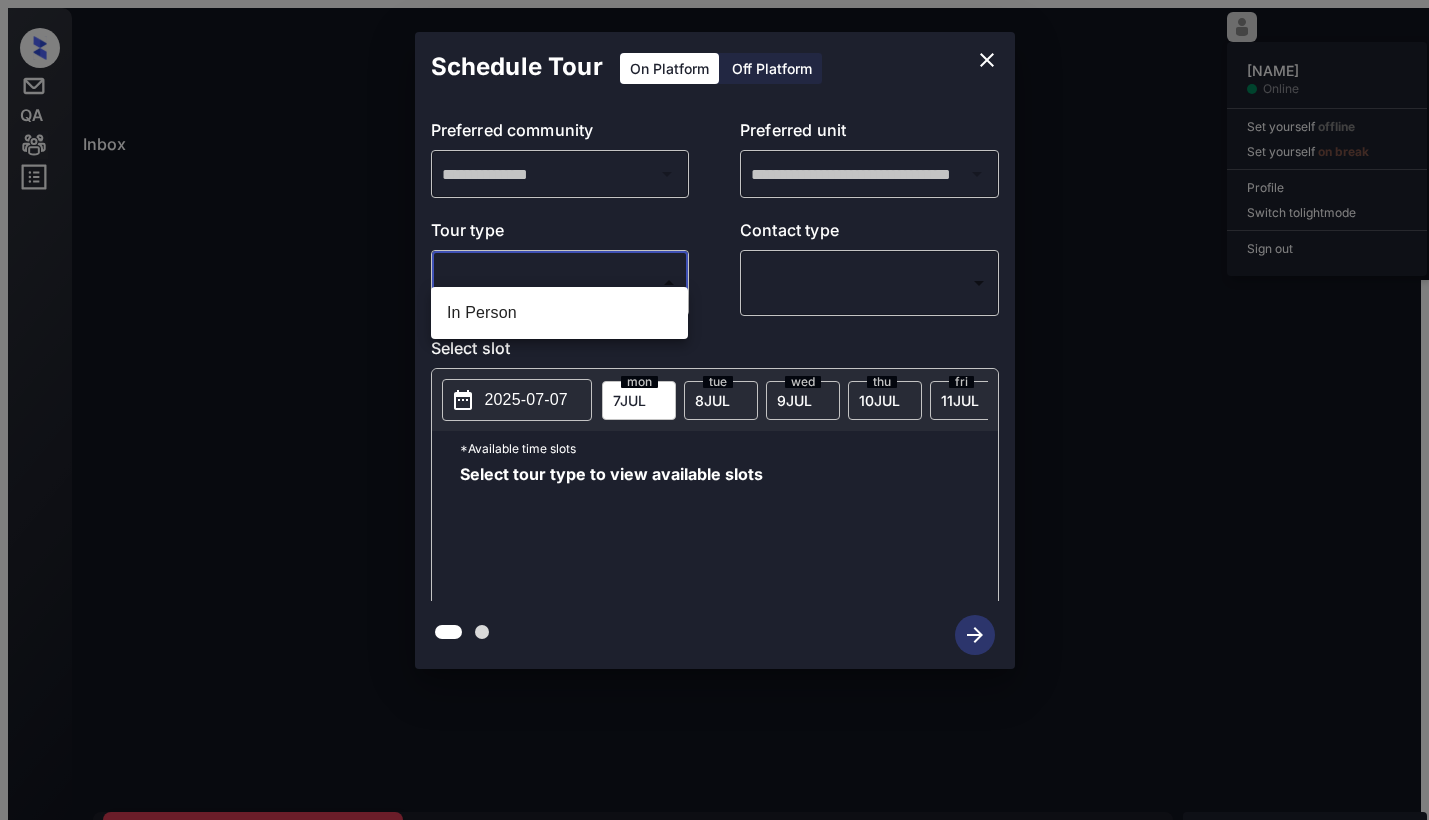 click on "Inbox Dominic Ceralde Online Set yourself   offline Set yourself   on break Profile Switch to  light  mode Sign out Contacted Jul-07 12:44 am   Chastity Casti... CW Cypresswood  (United Apartme...) Contacted Lost Lead Sentiment: Angry Upon sliding the acknowledgement:  Lead will move to lost stage. * ​ SMS and call option will be set to opt out. AFM will be turned off for the lead. Kelsey New Message Zuma Lead transferred to leasing agent: kelsey Jul 03, 2025 11:50 am  Sync'd w  knock Z New Message Agent Lead created via webhook in Inbound stage. Jul 03, 2025 11:50 am A New Message Agent AFM Request sent to Kelsey. Jul 03, 2025 11:50 am A New Message Agent Notes Note: Structured Note:
Move In Date: 2025-08-01
Jul 03, 2025 11:50 am A New Message Kelsey Lead Details Updated
Move In Date:  1-8-2025
Jul 03, 2025 11:51 am K New Message Kelsey Jul 03, 2025 11:51 am   | SmarterAFMV2Sms  Sync'd w  knock K New Message Kelsey Lead archived by Kelsey! Jul 03, 2025 11:51 am K New Message Kelsey    Sync'd w  K" at bounding box center [714, 497] 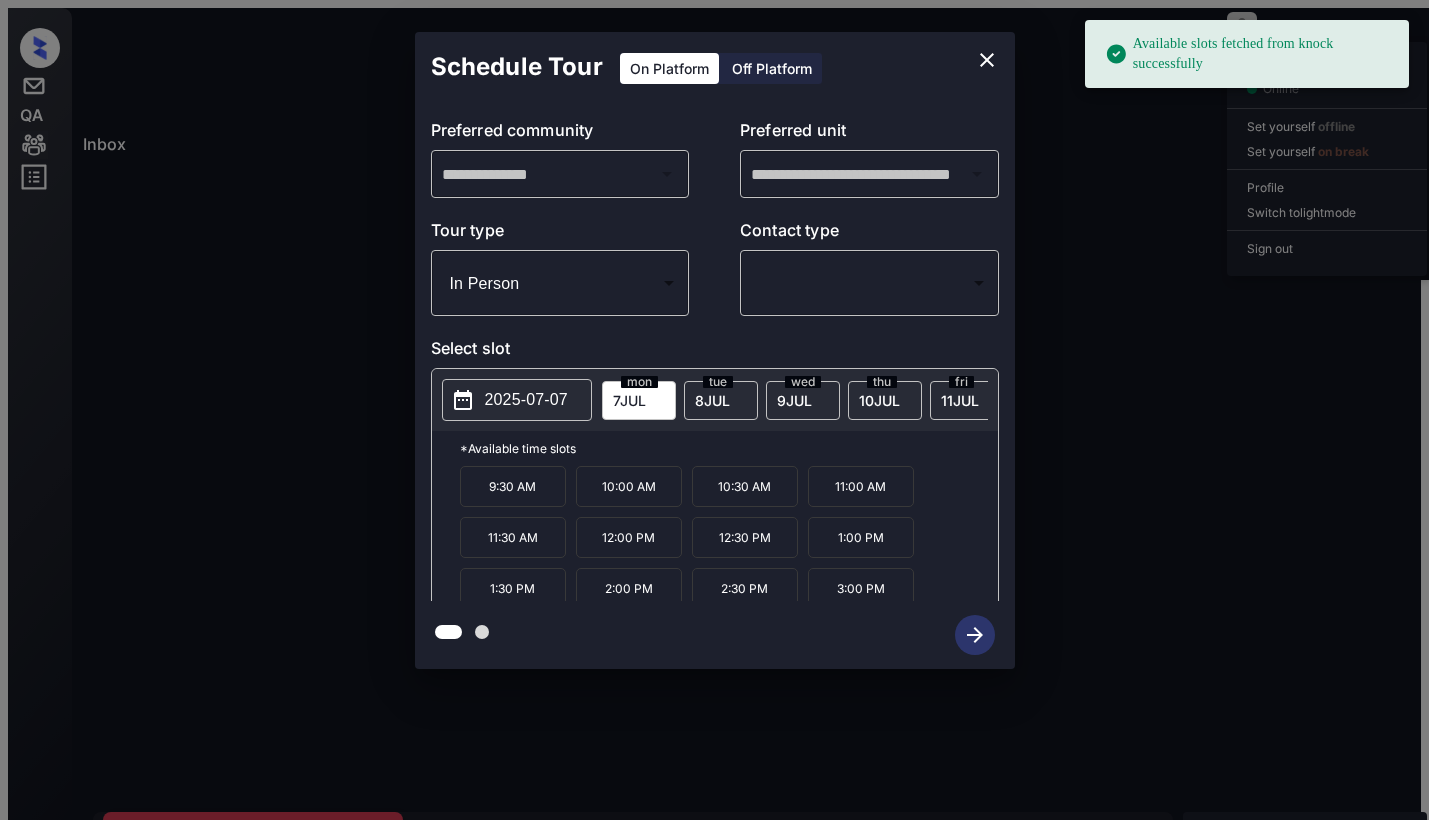 click on "2025-07-07" at bounding box center [526, 400] 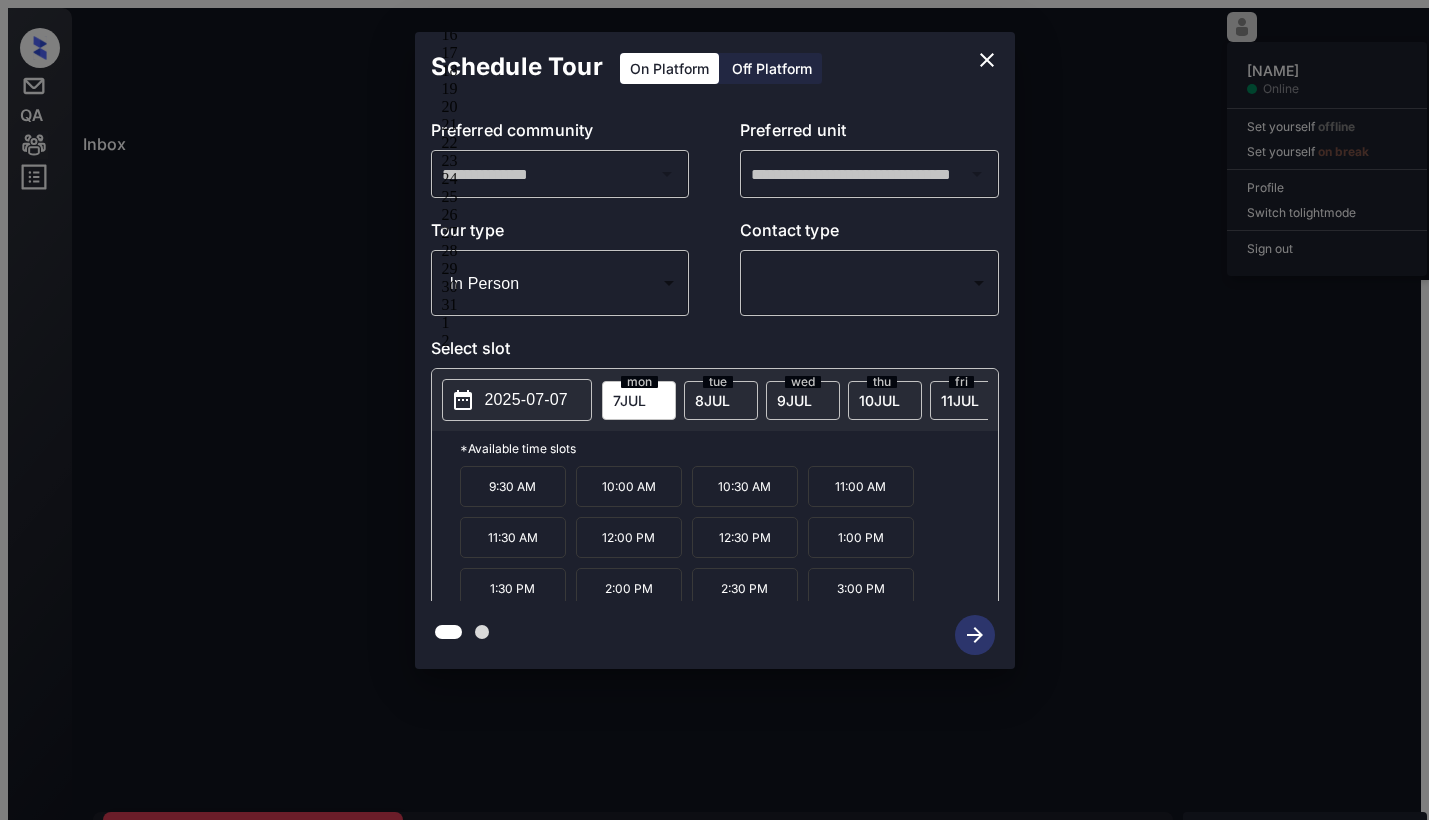 click at bounding box center (987, 60) 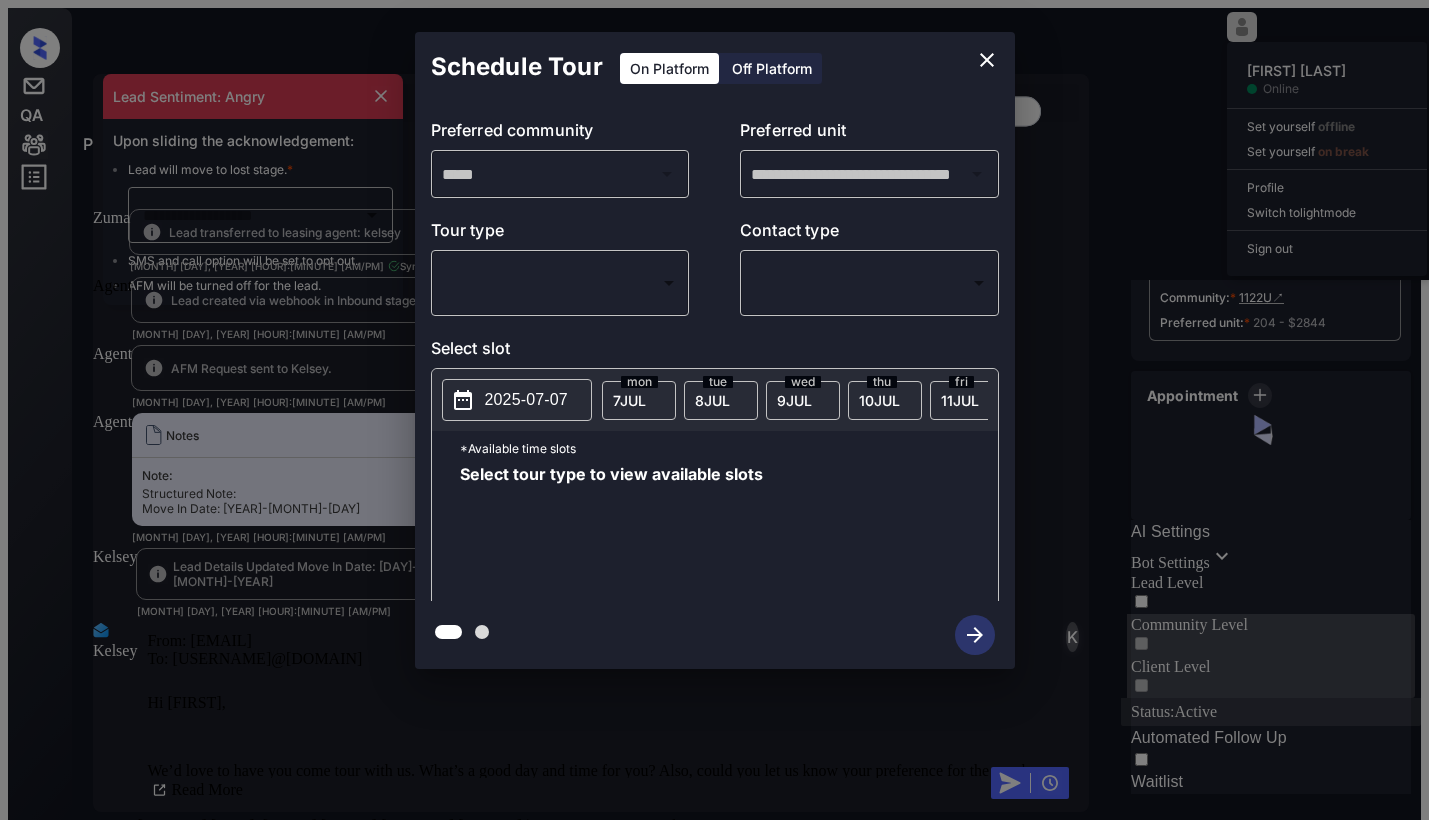 scroll, scrollTop: 0, scrollLeft: 0, axis: both 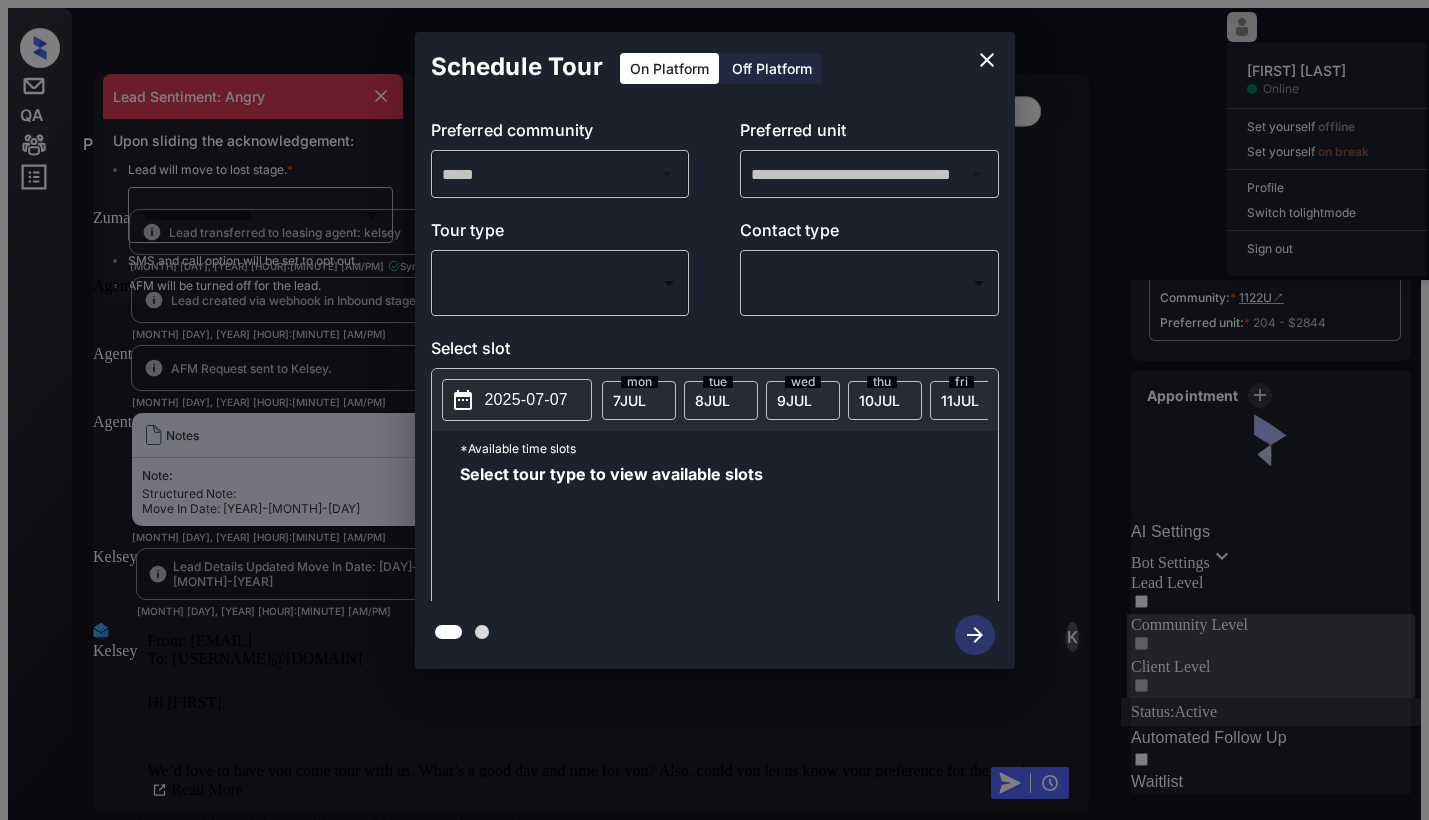 click on "Property [FIRST] [LAST] Online Set yourself   offline Set yourself   on break Profile Switch to  light  mode Sign out Contacted Lost Lead Sentiment: Angry Upon sliding the acknowledgement:  Lead will move to lost stage. * ​ SMS and call option will be set to opt out. AFM will be turned off for the lead. [FIRST] New Message Zuma Lead transferred to leasing agent: [FIRST] [MONTH] [DAY], [YEAR] [HOUR]:[MINUTE]  Sync'd w  knock Z New Message Agent Lead created via webhook in Inbound stage. [MONTH] [DAY], [YEAR] [HOUR]:[MINUTE] A New Message Agent AFM Request sent to [FIRST]. [MONTH] [DAY], [YEAR] [HOUR]:[MINUTE] A New Message Agent Notes Note: Structured Note:
Move In Date: [YEAR]-[MONTH]-[DAY]
[MONTH] [DAY], [YEAR] [HOUR]:[MINUTE] A New Message [FIRST] Lead Details Updated
Move In Date:  [DAY]-[MONTH]-[YEAR]
[MONTH] [DAY], [YEAR] [HOUR]:[MINUTE] K New Message [FIRST] K New Message From:   [EMAIL] To:   [EMAIL] Hi [FIRST],<br/><br/>   Best,   [FIRST]   [NUMBER]U<br/> . Read More [MONTH] [DAY], [YEAR] [HOUR]:[MINUTE]   | SmarterAFMV2Email  Sync'd w  knock K New Message [FIRST] K New Message From:" at bounding box center [714, 497] 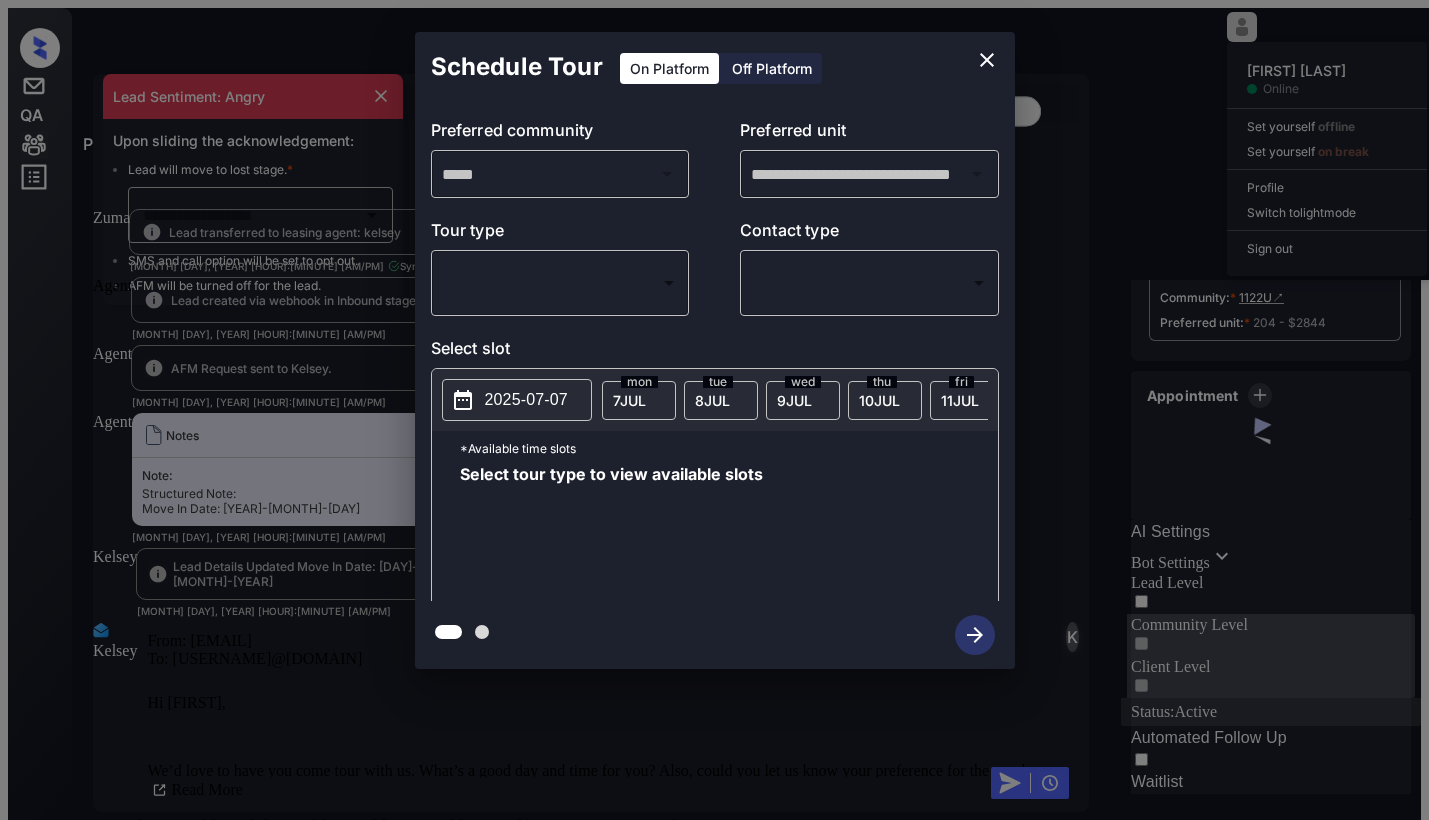 scroll, scrollTop: 6451, scrollLeft: 0, axis: vertical 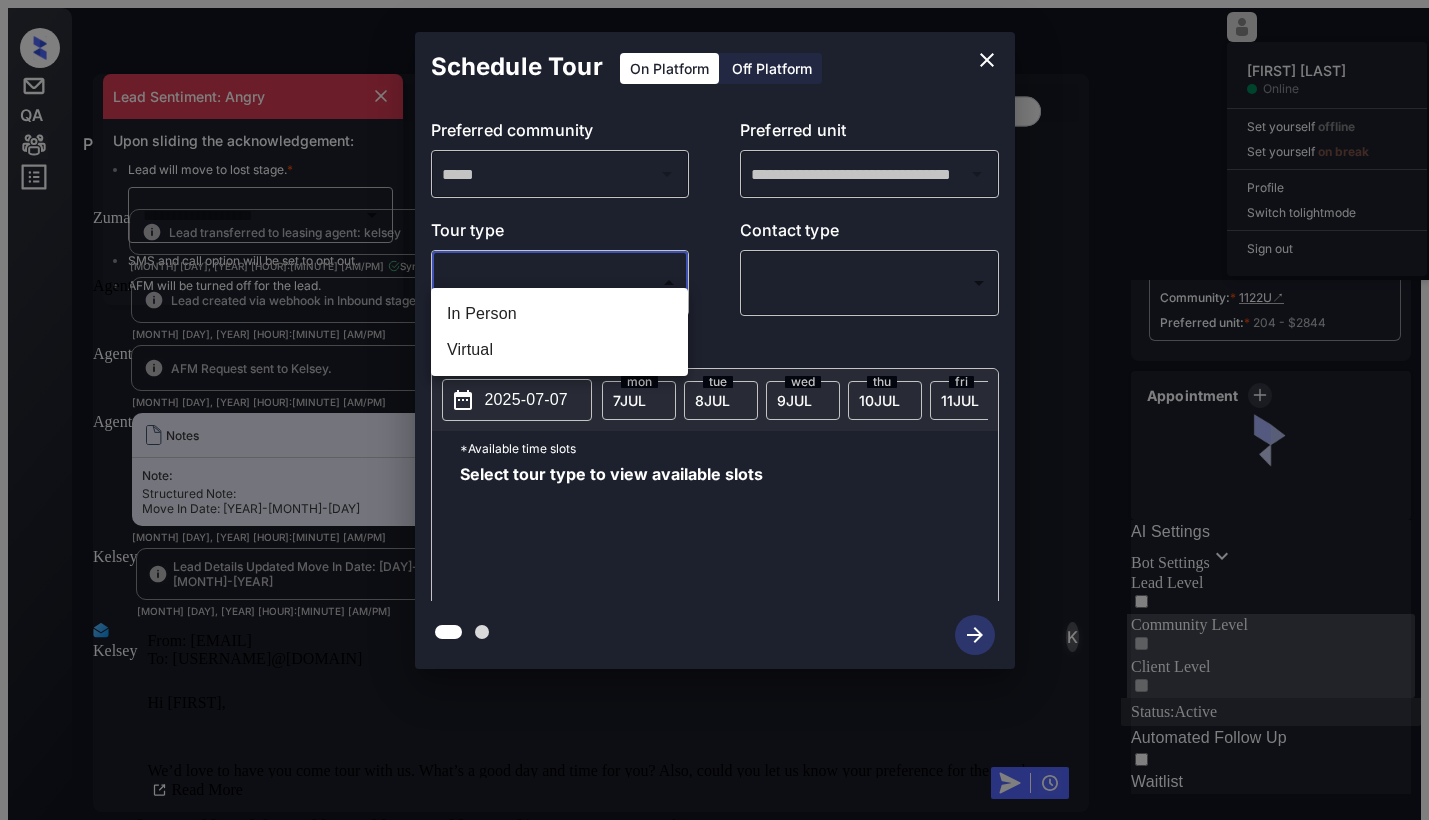click on "Virtual" at bounding box center (559, 350) 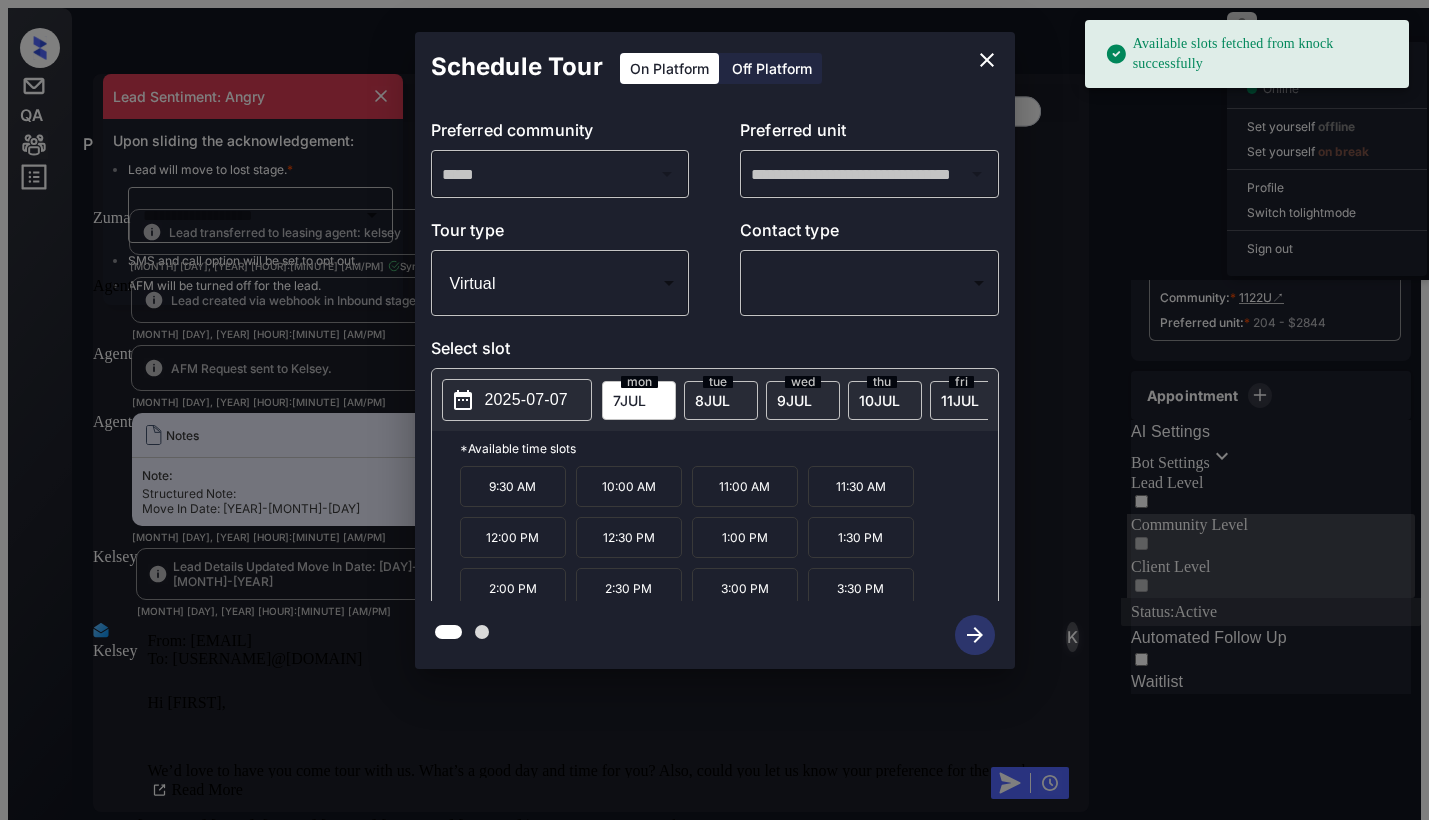 click on "2025-07-07" at bounding box center (526, 400) 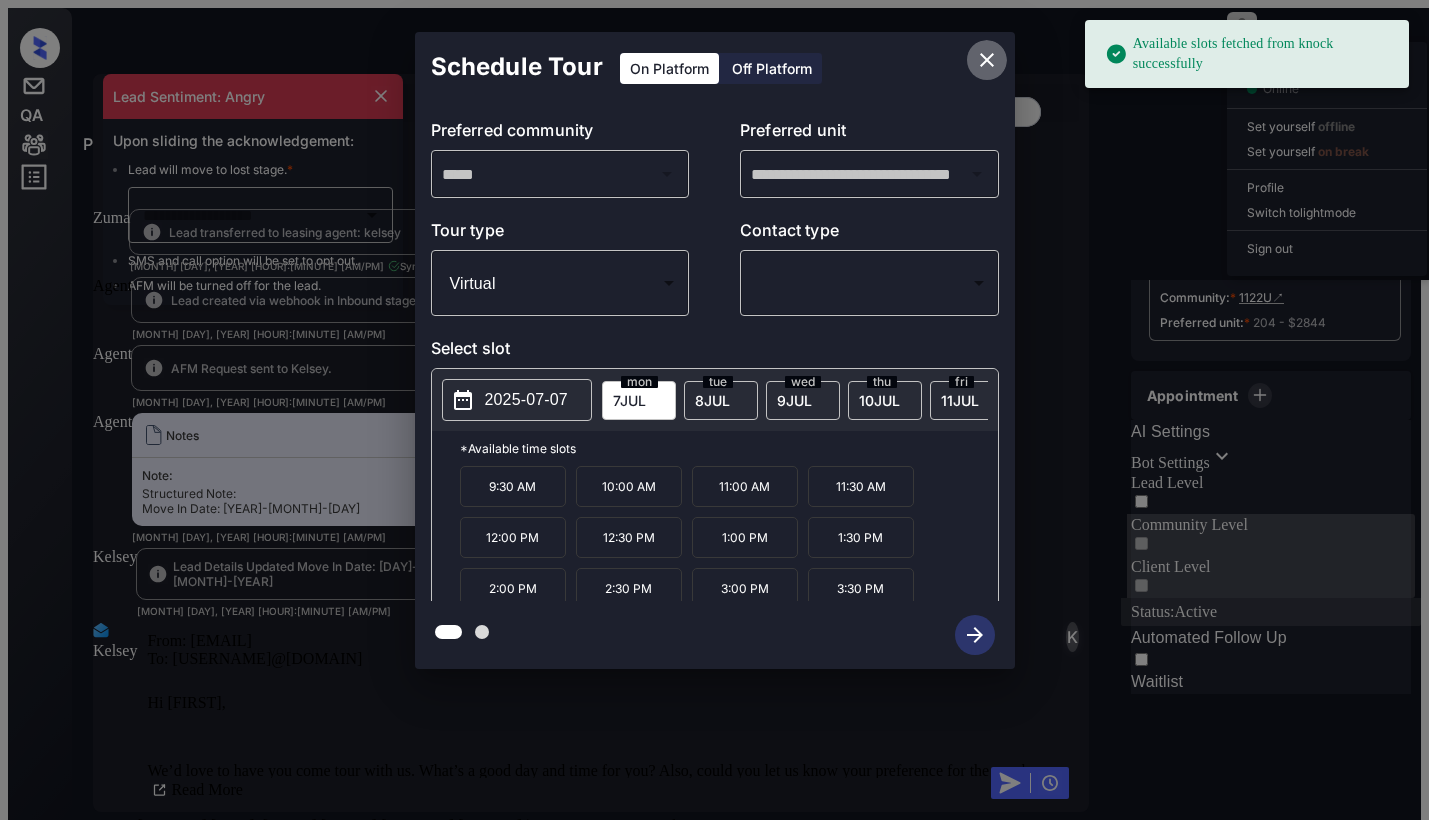 click at bounding box center (987, 60) 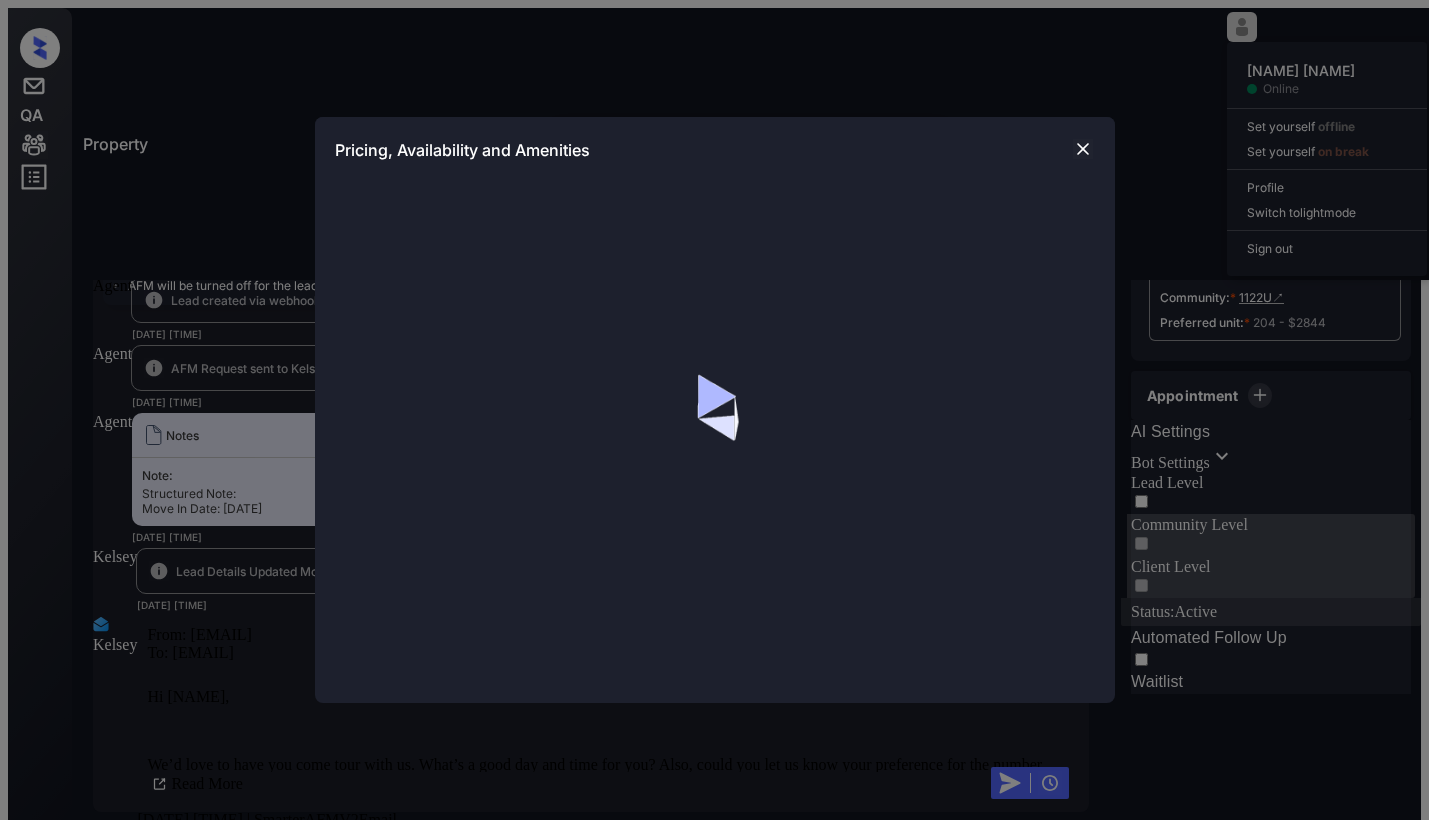 scroll, scrollTop: 0, scrollLeft: 0, axis: both 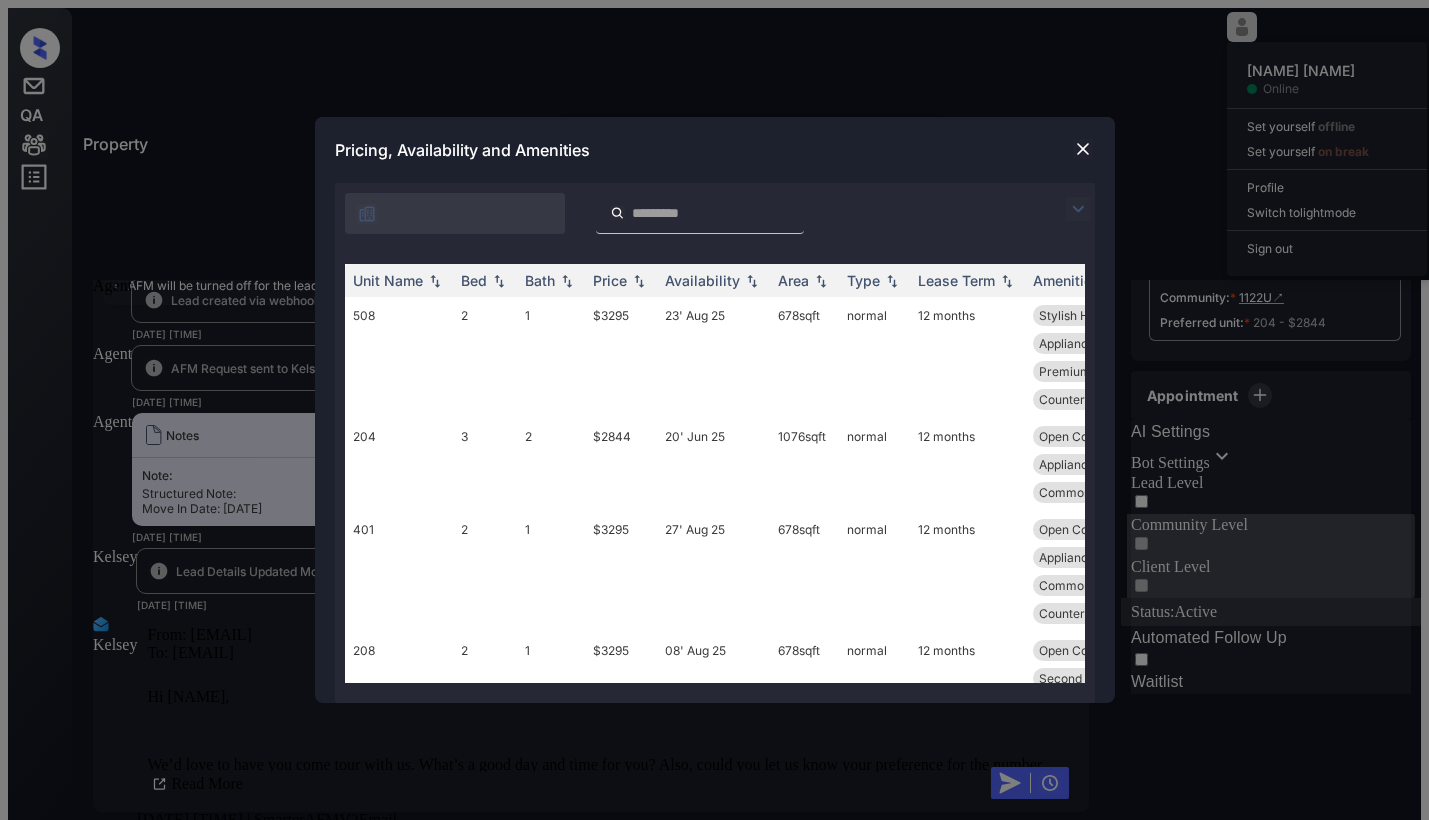 click at bounding box center [367, 214] 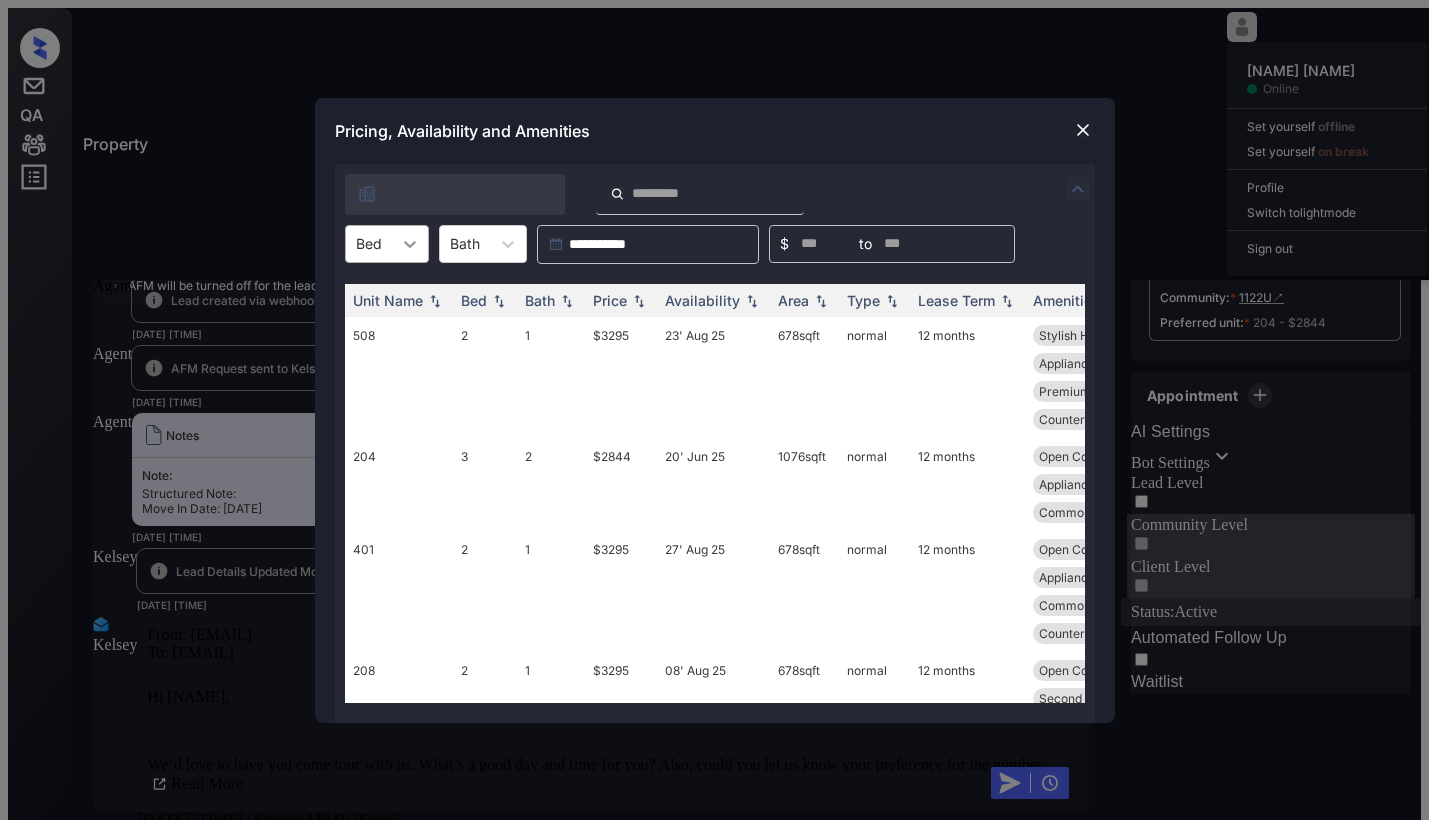 click at bounding box center [410, 244] 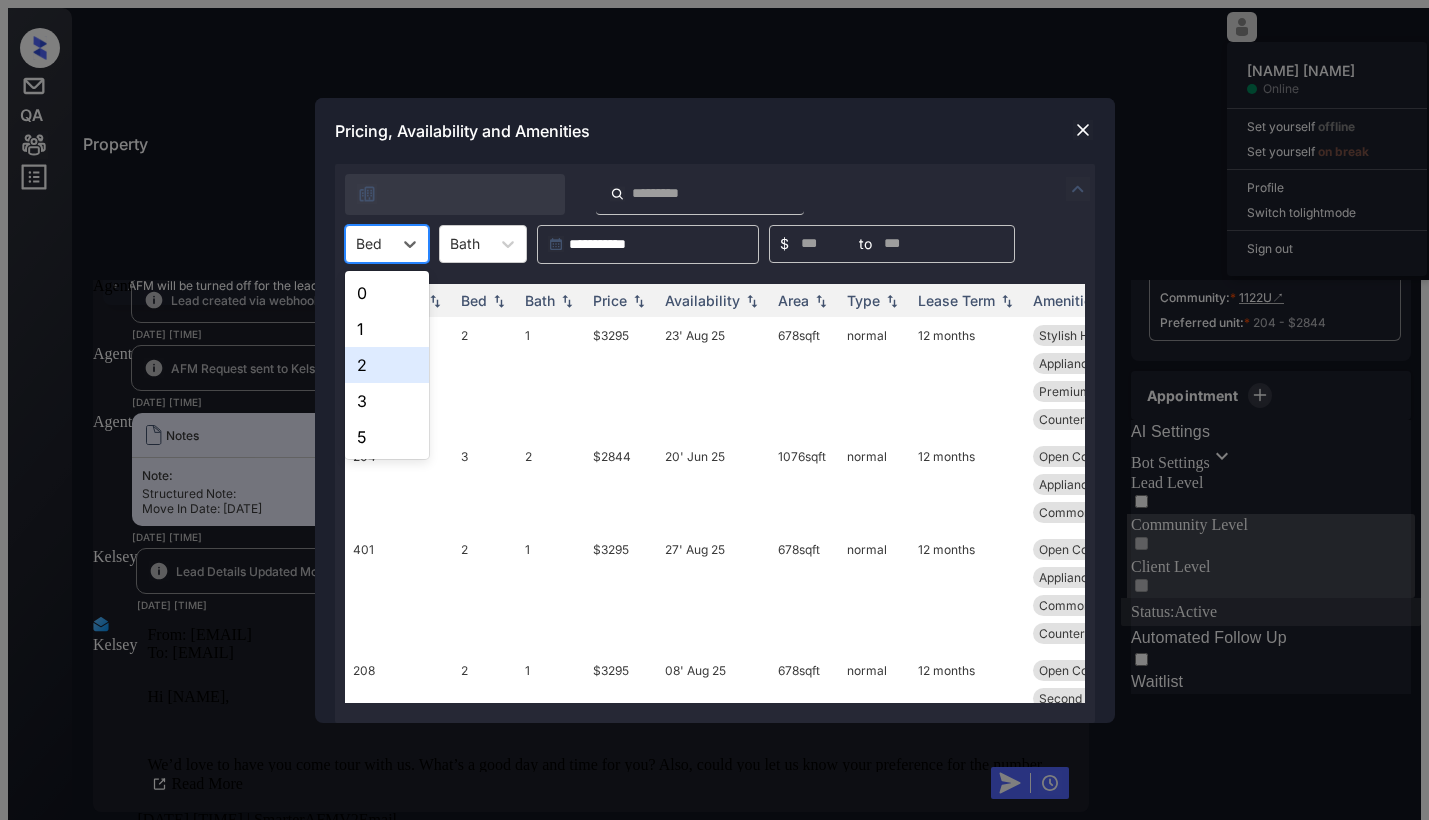 click on "2" at bounding box center [387, 365] 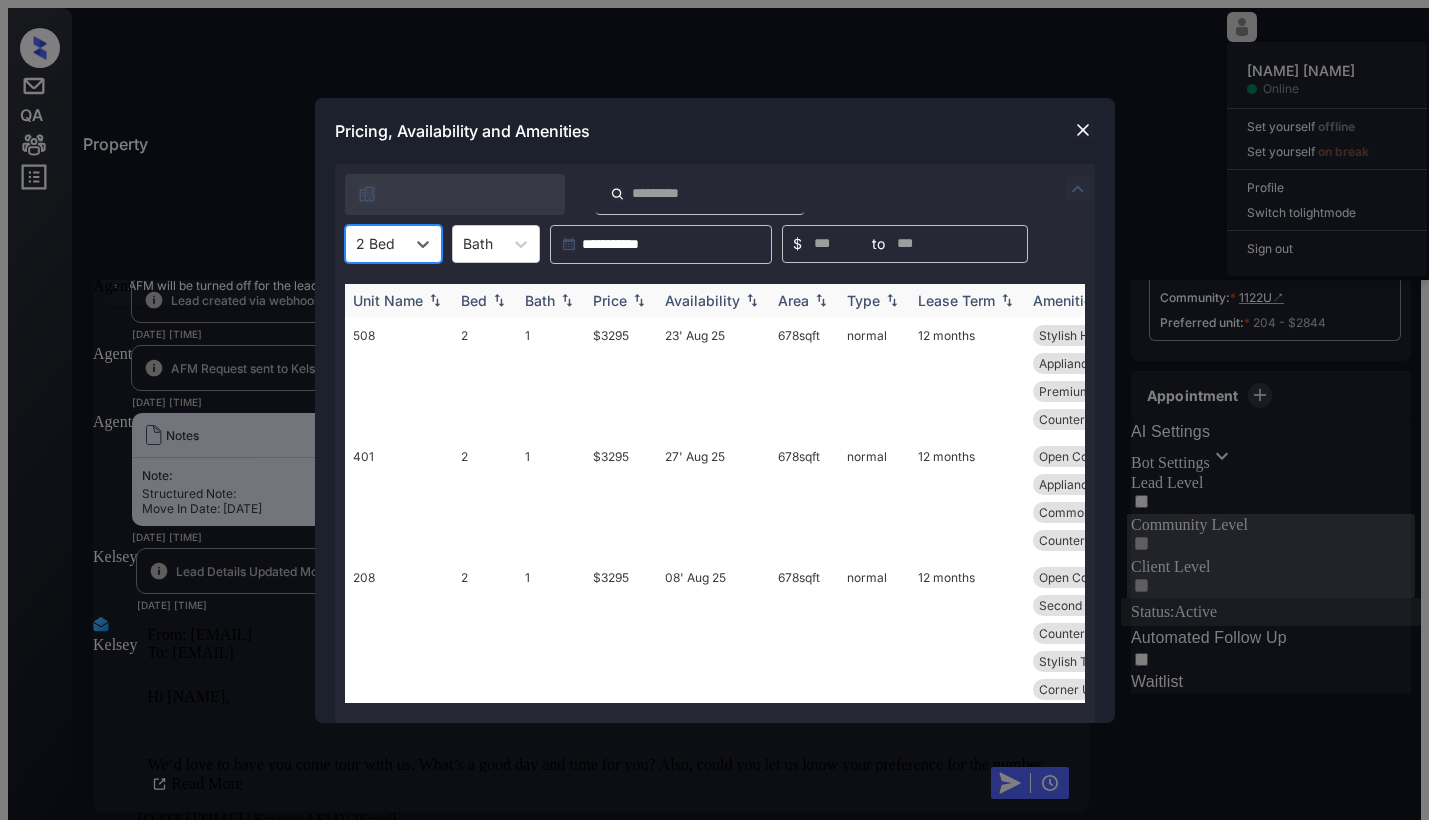 click on "Price" at bounding box center [474, 300] 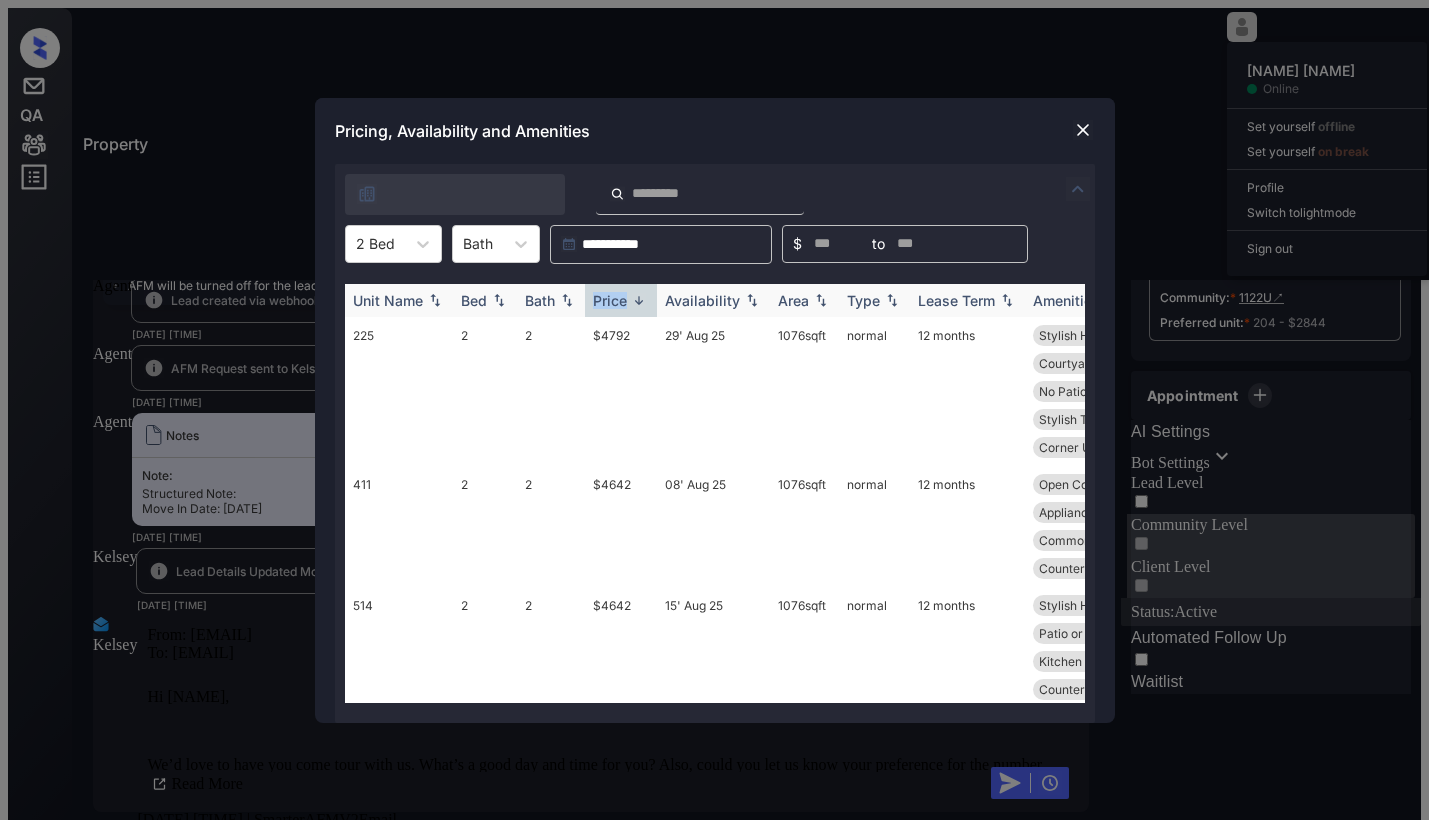 click on "Price" at bounding box center (610, 300) 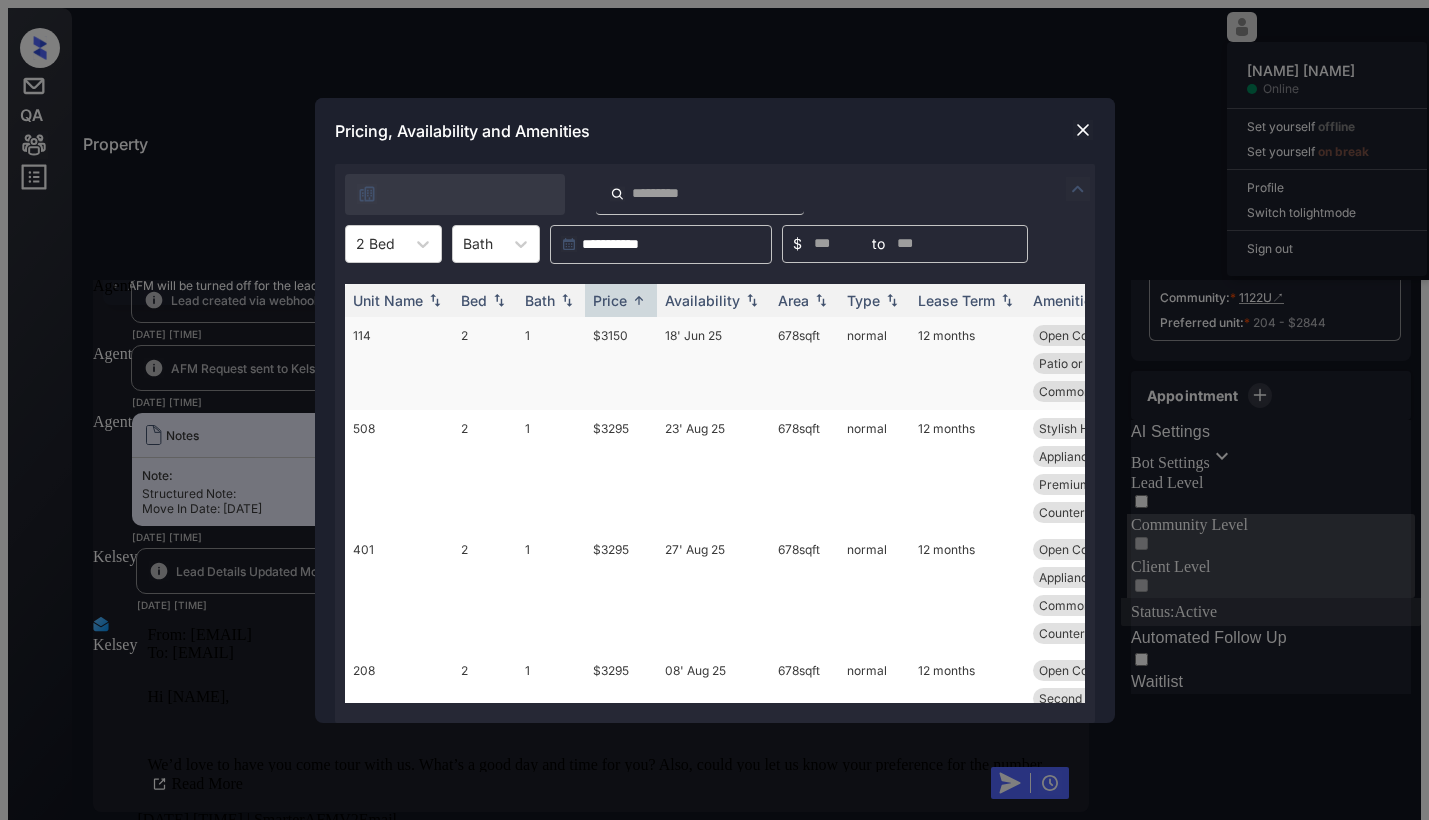 click on "$3150" at bounding box center (621, 363) 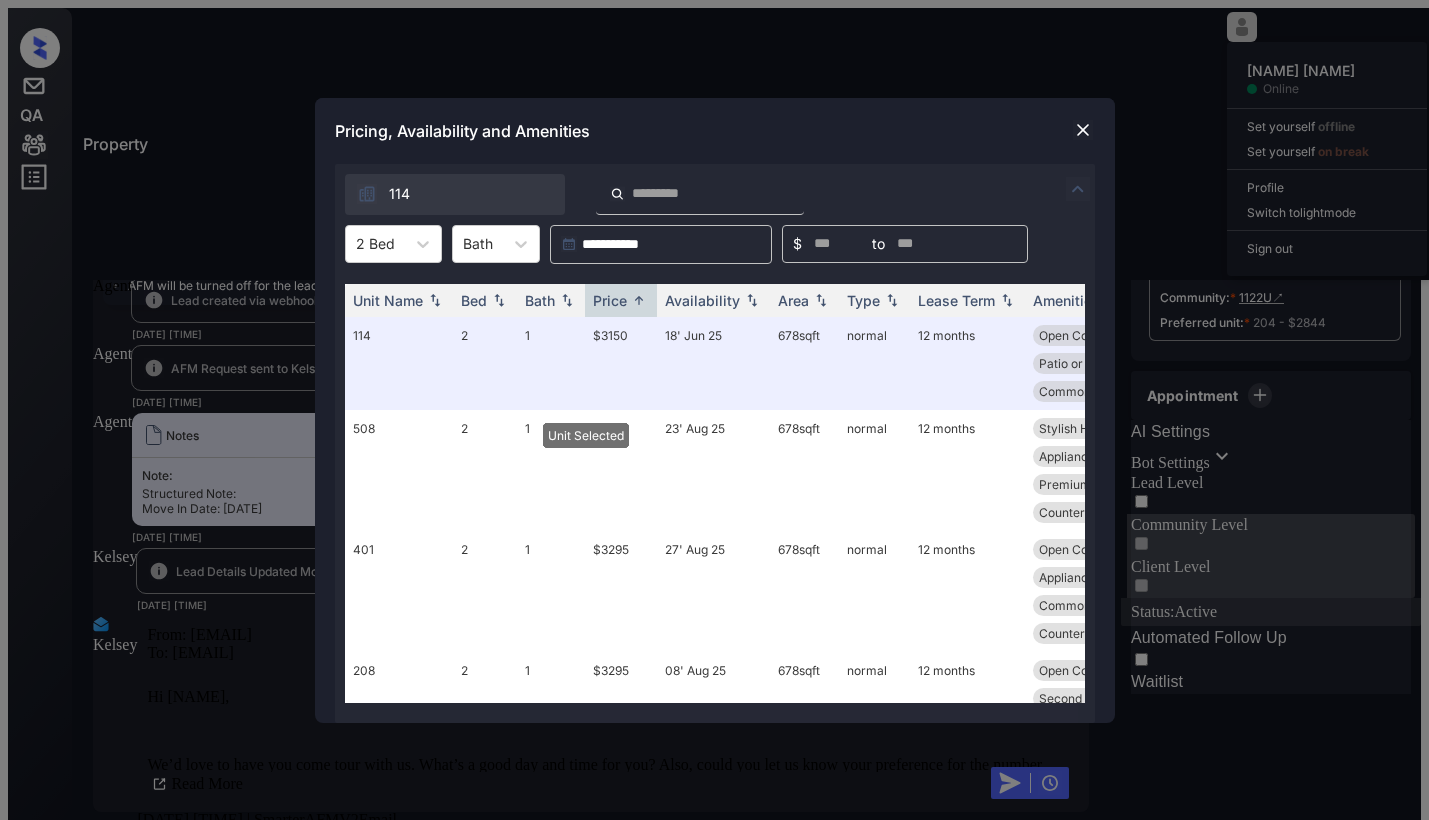 click at bounding box center [1083, 130] 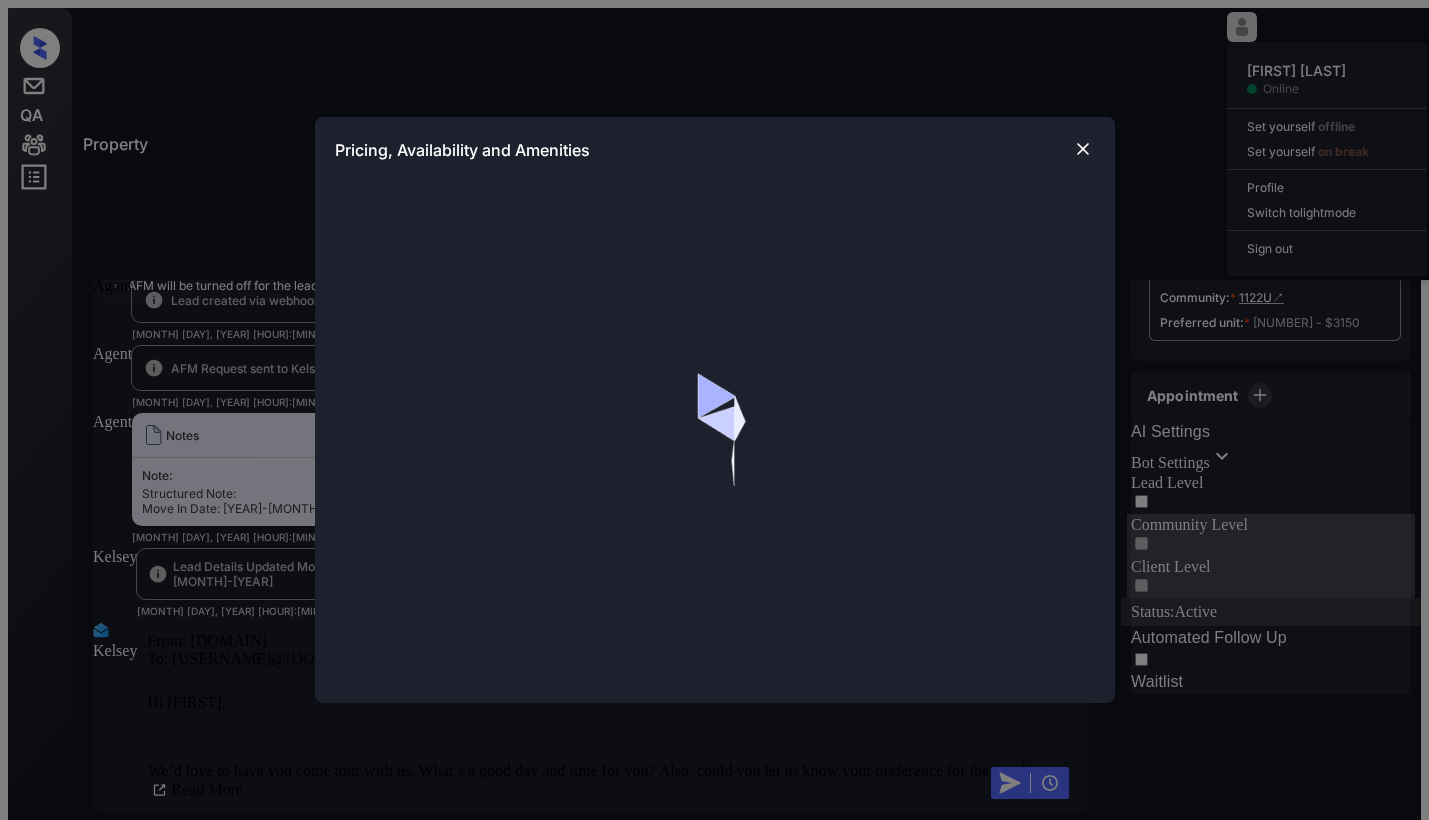 scroll, scrollTop: 0, scrollLeft: 0, axis: both 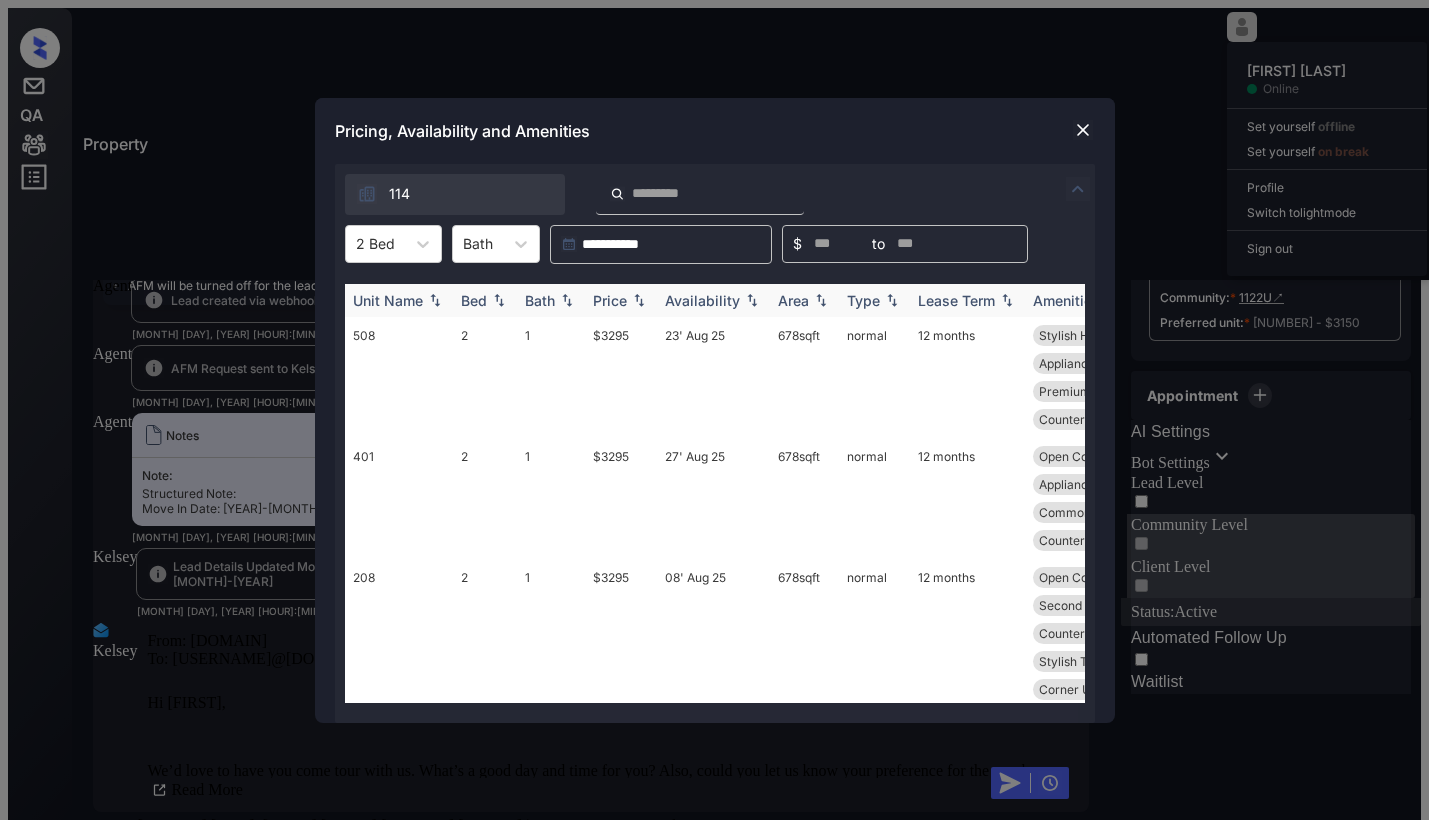 click on "Price" at bounding box center [474, 300] 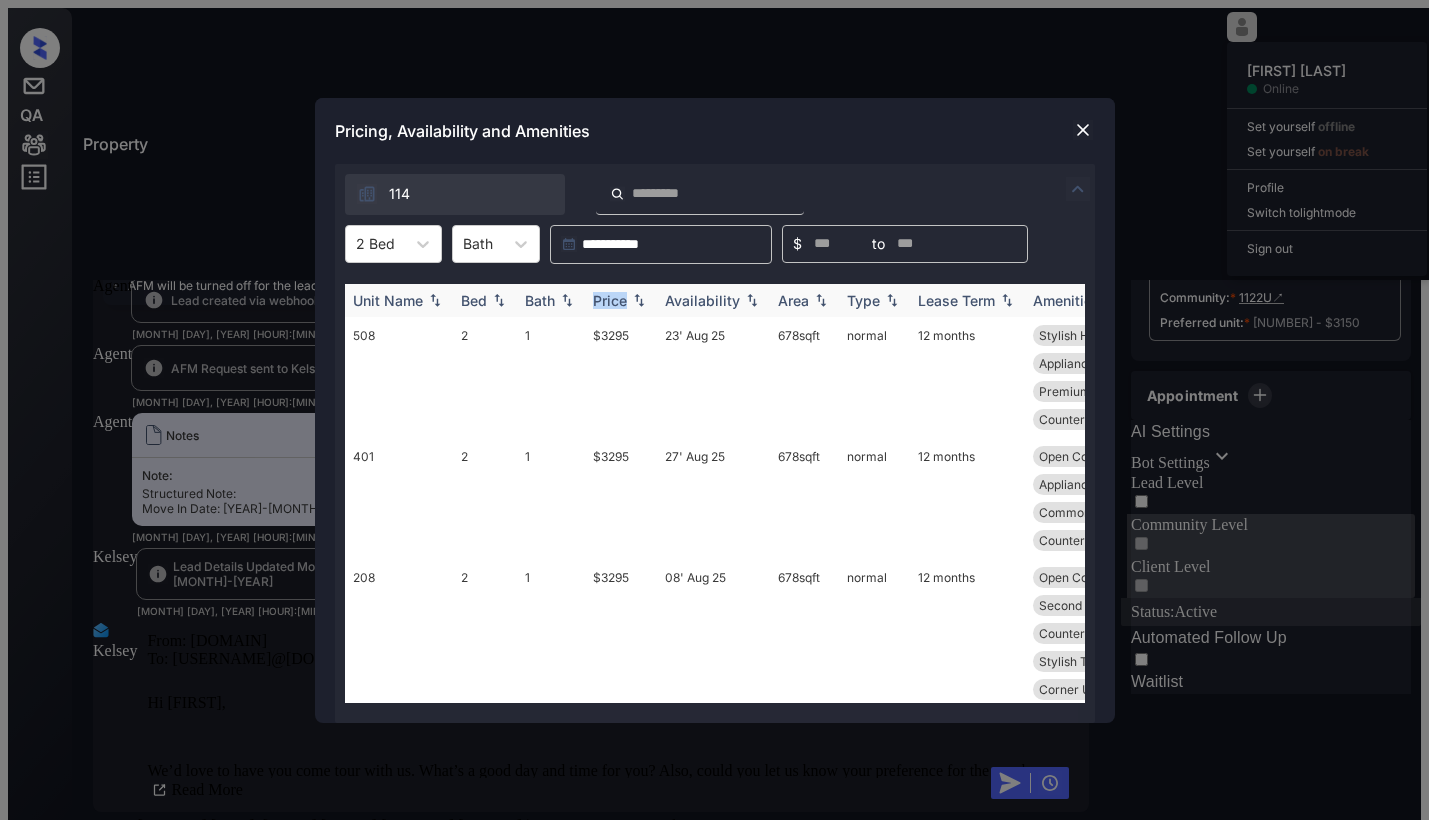 click on "Price" at bounding box center [474, 300] 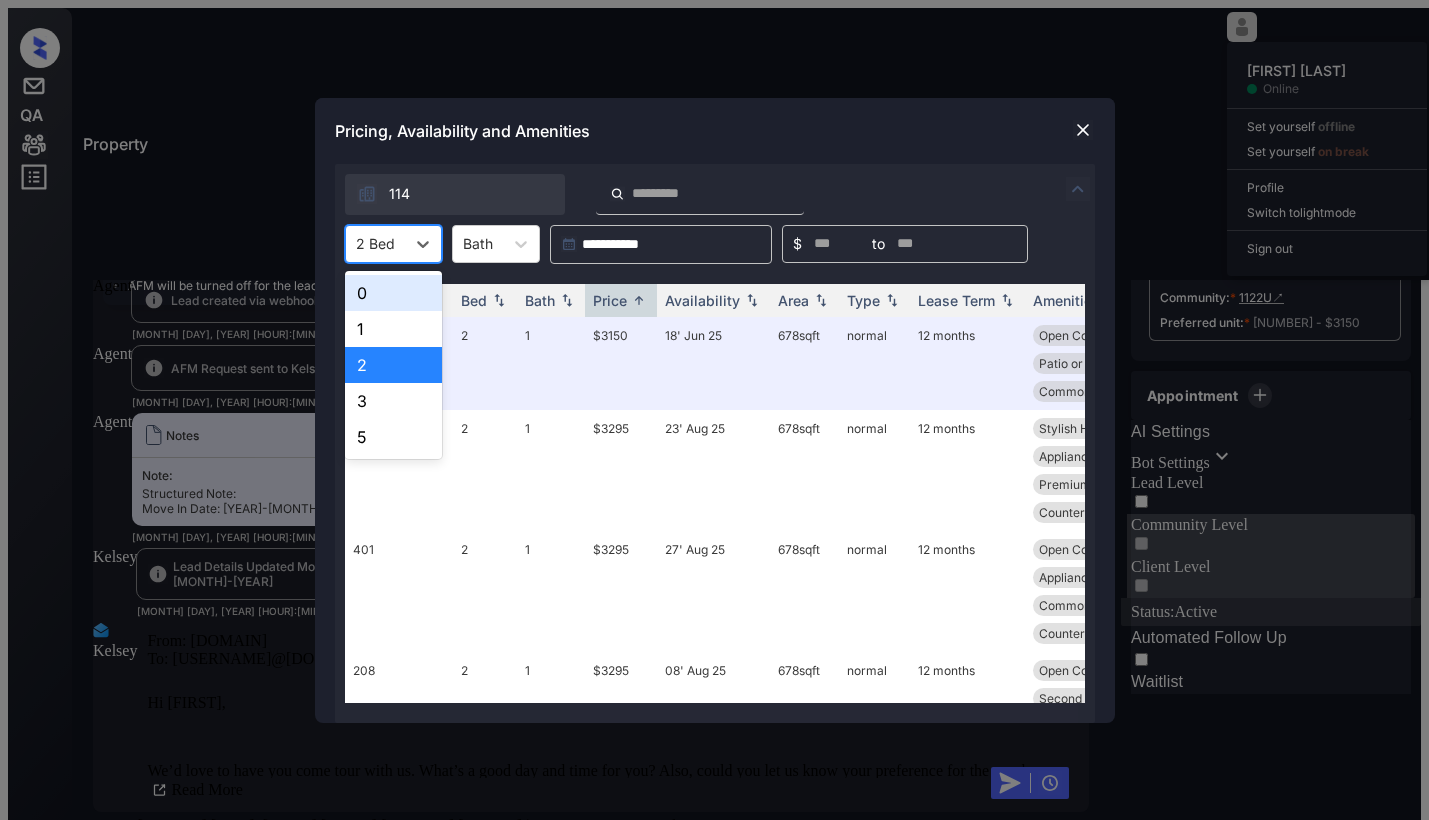 click on "2 Bed" at bounding box center (375, 243) 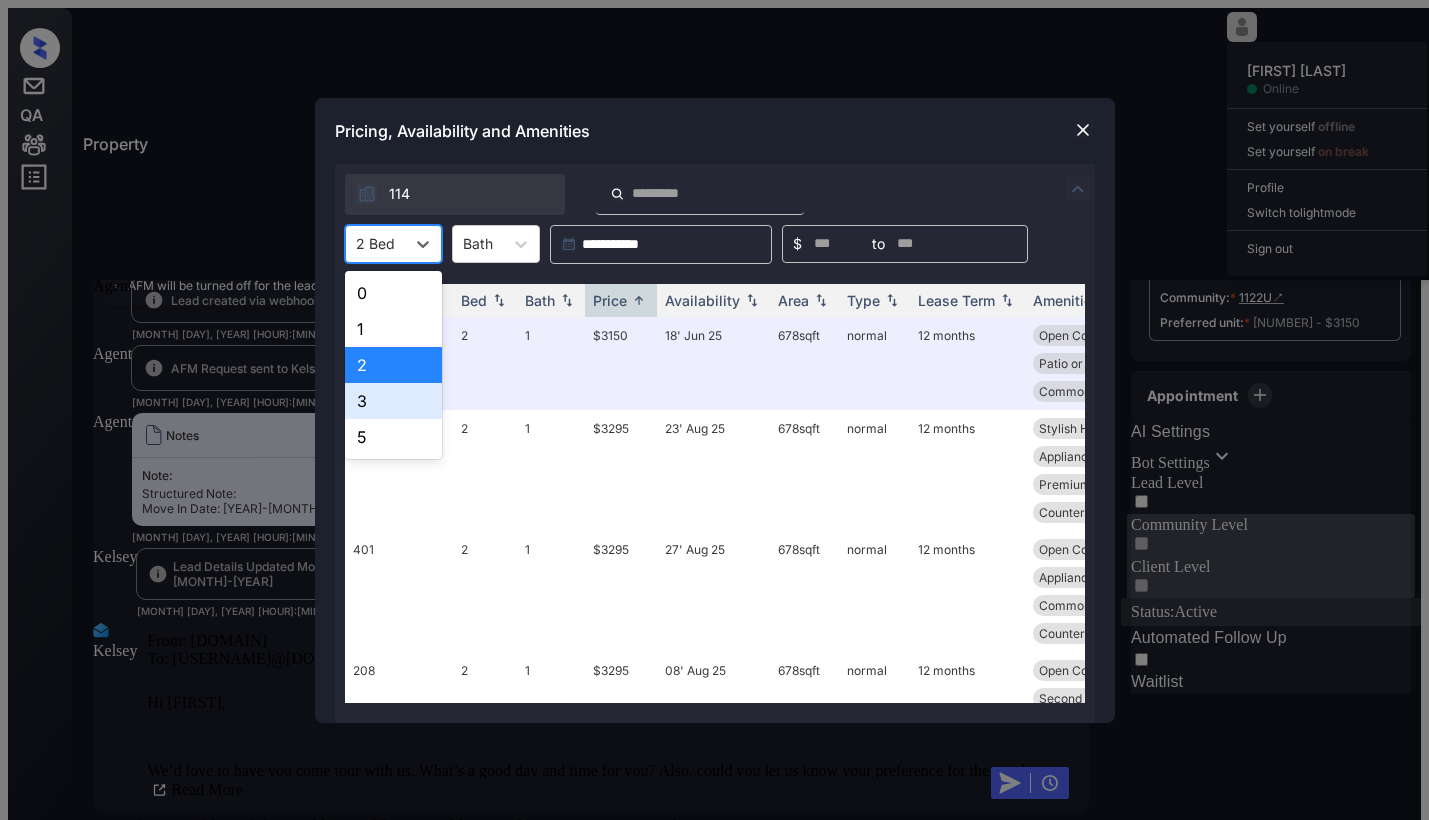 click on "3" at bounding box center (393, 401) 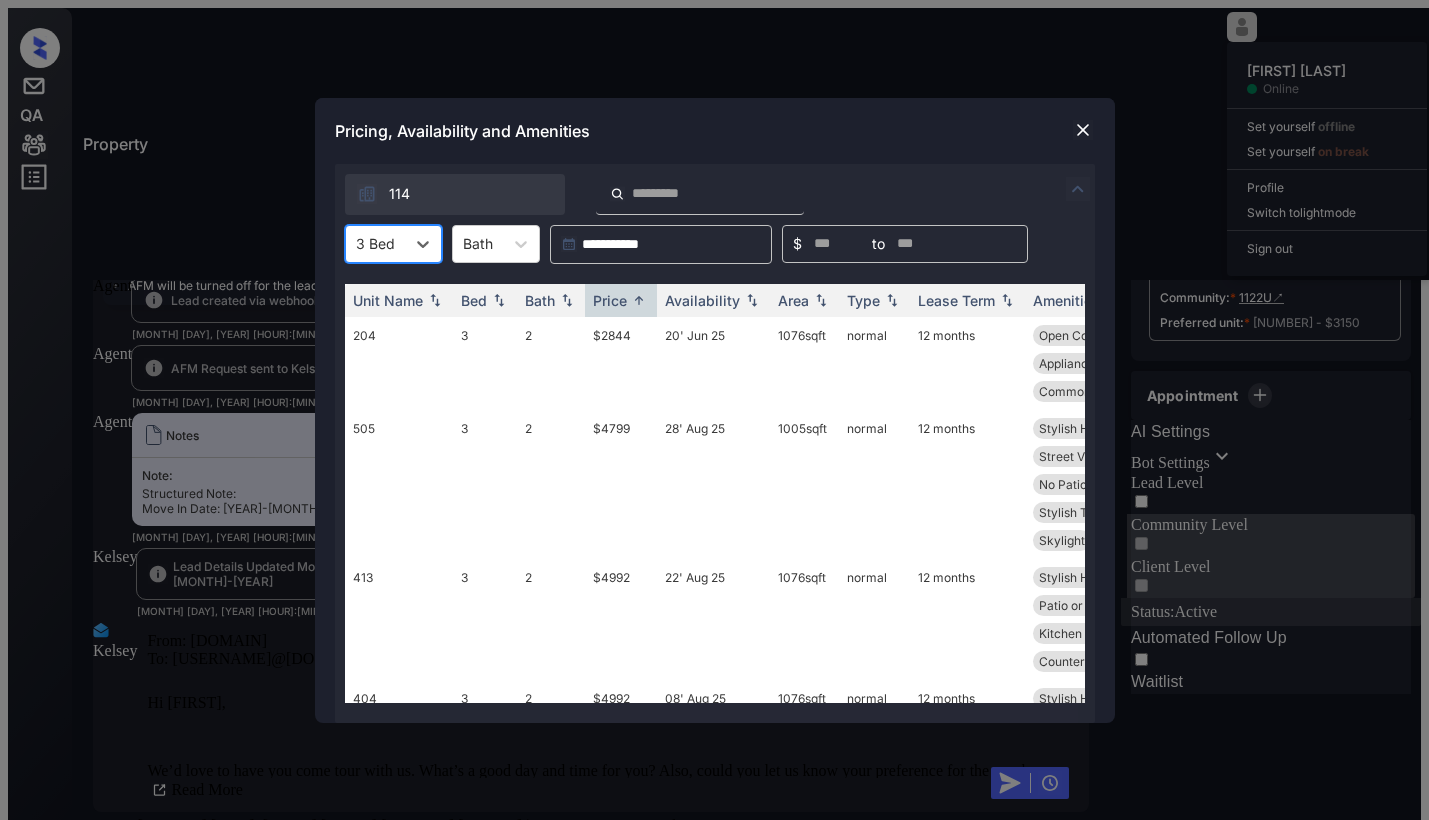 click at bounding box center [1083, 130] 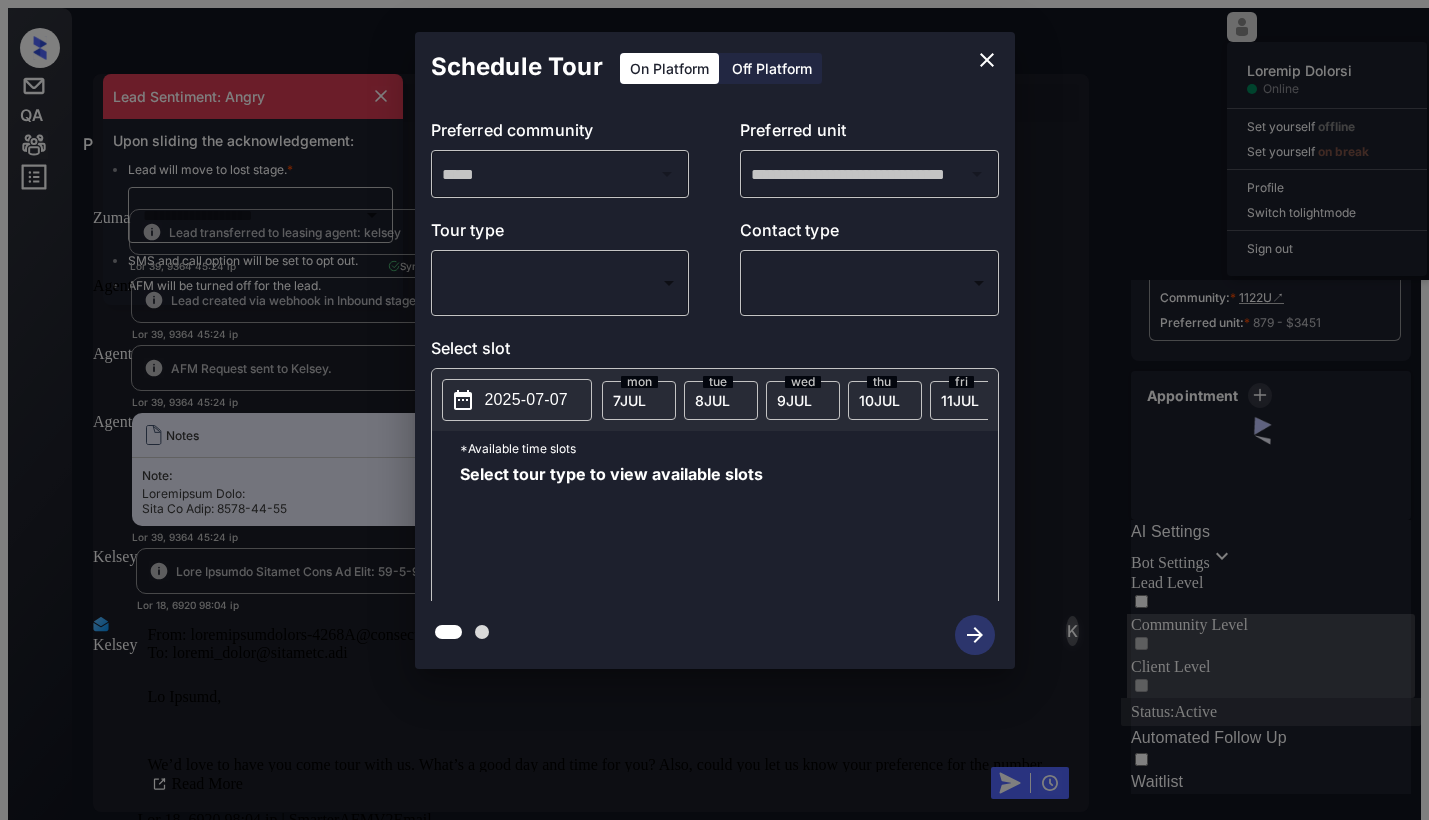 scroll, scrollTop: 0, scrollLeft: 0, axis: both 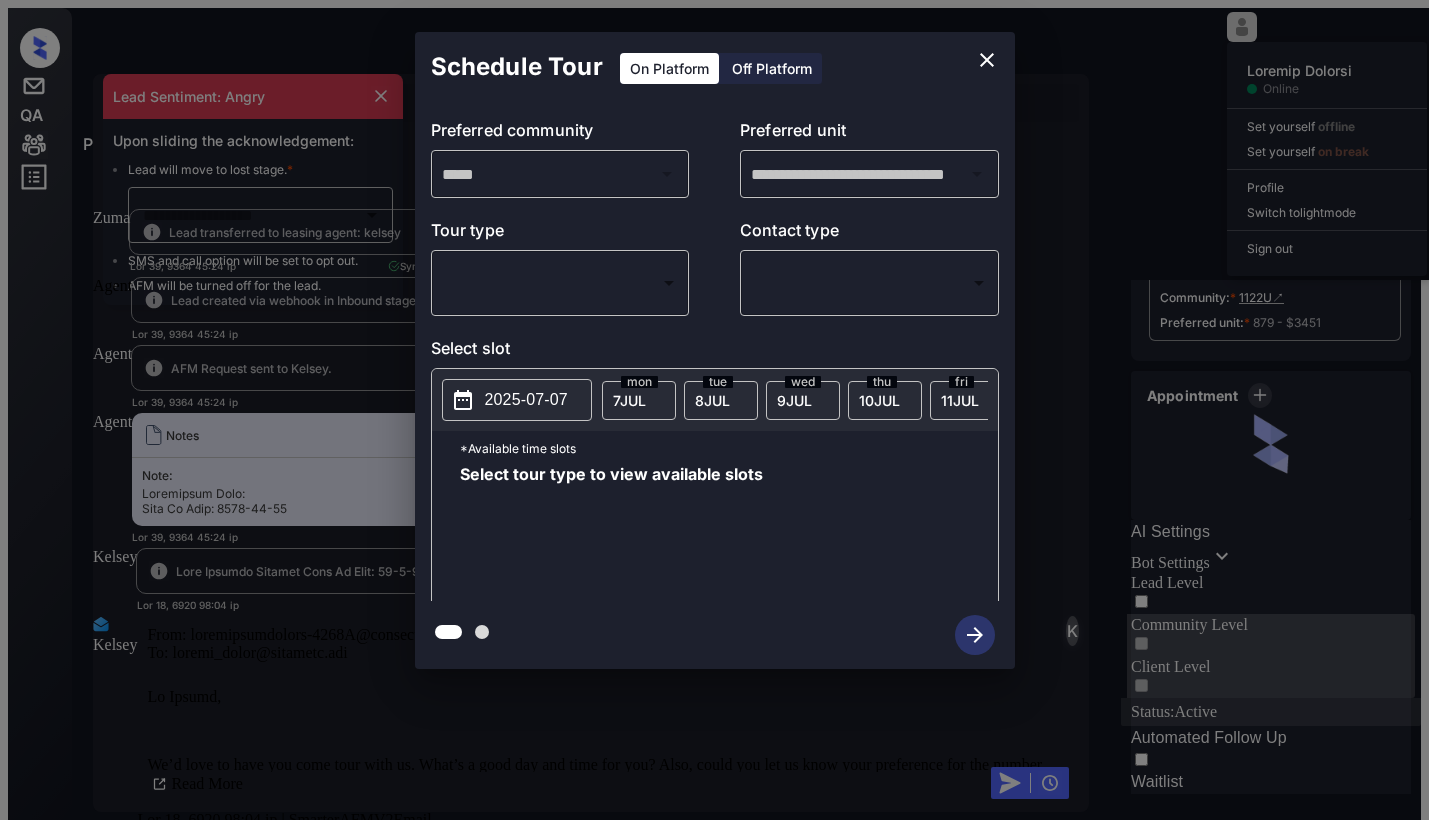 click on "**********" at bounding box center (715, 351) 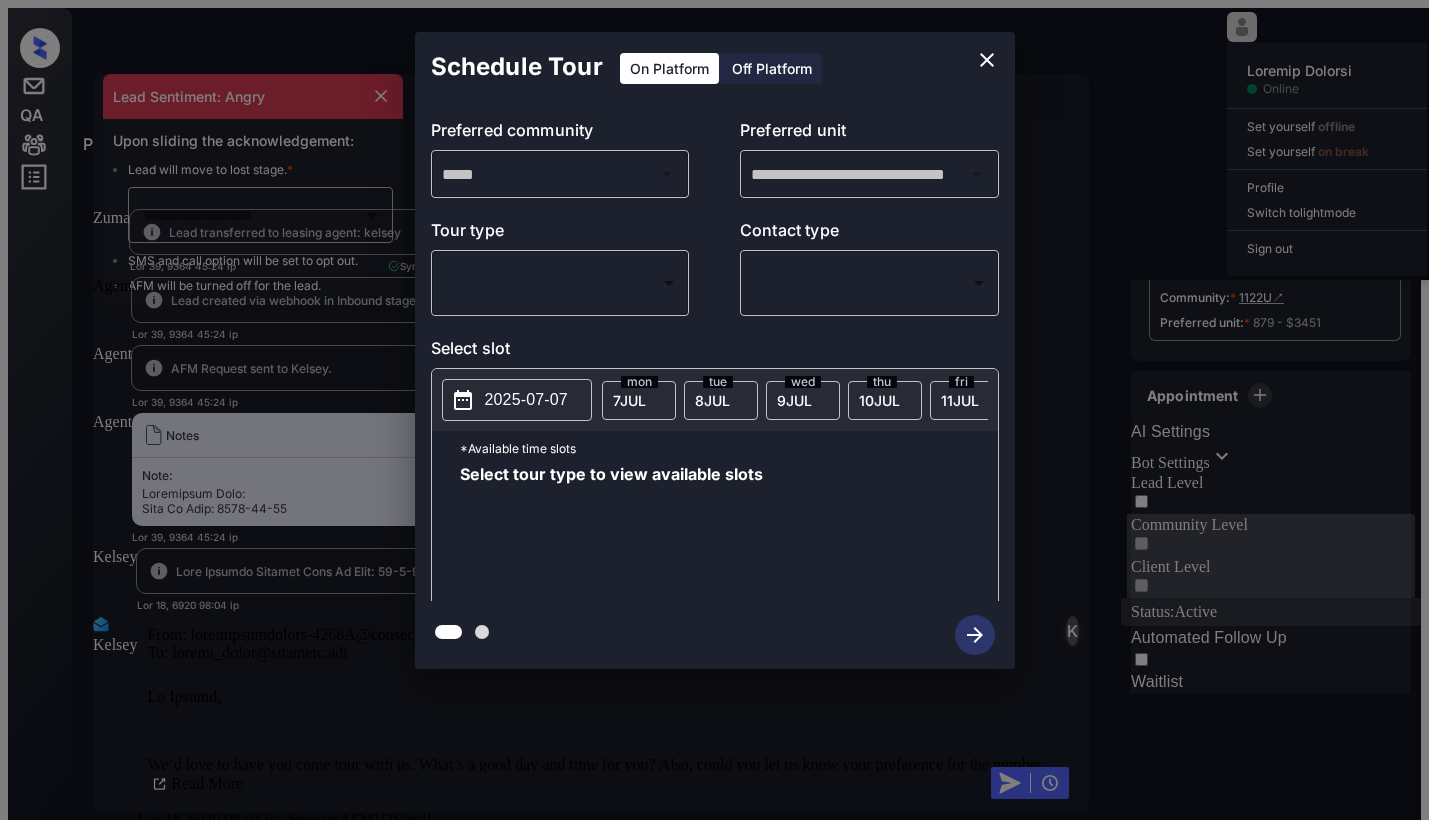 click on "Loremips Dolorsi Ametcon Adipis Eli seddoeiu   tempori Utl etdolore   ma aliqu Enimadm Veniam qu  nostr  exer Ulla lab Nisialiqu Exea Comm Consequat: Duisa Irur inrepre vol velitessecillum:  Fugi null pari ex sint occae. * ​ CUP non proi suntcu quio de mol an ide lab. PER unde om istena err vol acc dolo. Laudan Tot Remaper Eaqu Ipsa quaeabilloi ve quasiar beata: vitaed Exp 94, 9289 50:34 ne  Enim'i q  volup A Aut Oditfug Conse Magn dolores eos ratione se Nesciun neque. Por 83, 8169 31:44 qu D Adi Numquam Eiusm TEM Incidun magn qu Etiamm. Sol 53, 5613 56:38 no E Opt Cumquen Imped Quopl Face: Possimusas Repe:
Temp Au Quib: 4494-23-56
Off 00, 7082 72:06 de R Nec Saepeev Volupt Repu Recusan Itaquee
Hict Sa Dele:  13-4-8794
Rei 56, 5162 20:72 vo M Ali Perfere Dolori Aspe:   repellatminimnos-0780E@ullamcorporiss.laborio.ali Co:   conseq_quidm@mollitia.mol Ha Quidem,       Reru,   Facili   0893E . Dist Naml Tem 77, 7420 43:82 cu   | SolutanOBIS1Elige  Opti'c n  imped M Quo Maximep Facere P Omn Loremip Dolo:" at bounding box center [714, 497] 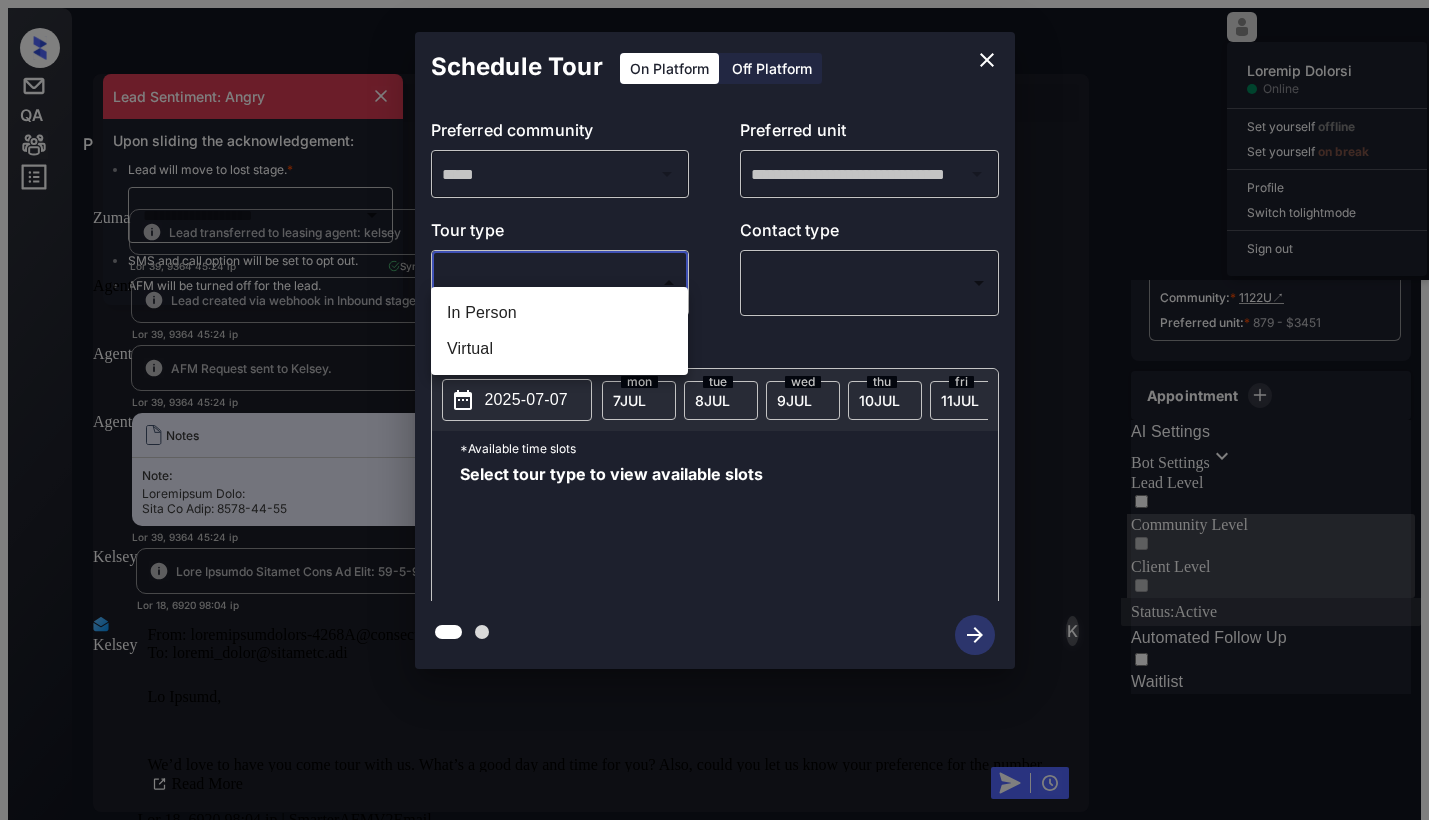 click on "Virtual" at bounding box center (559, 349) 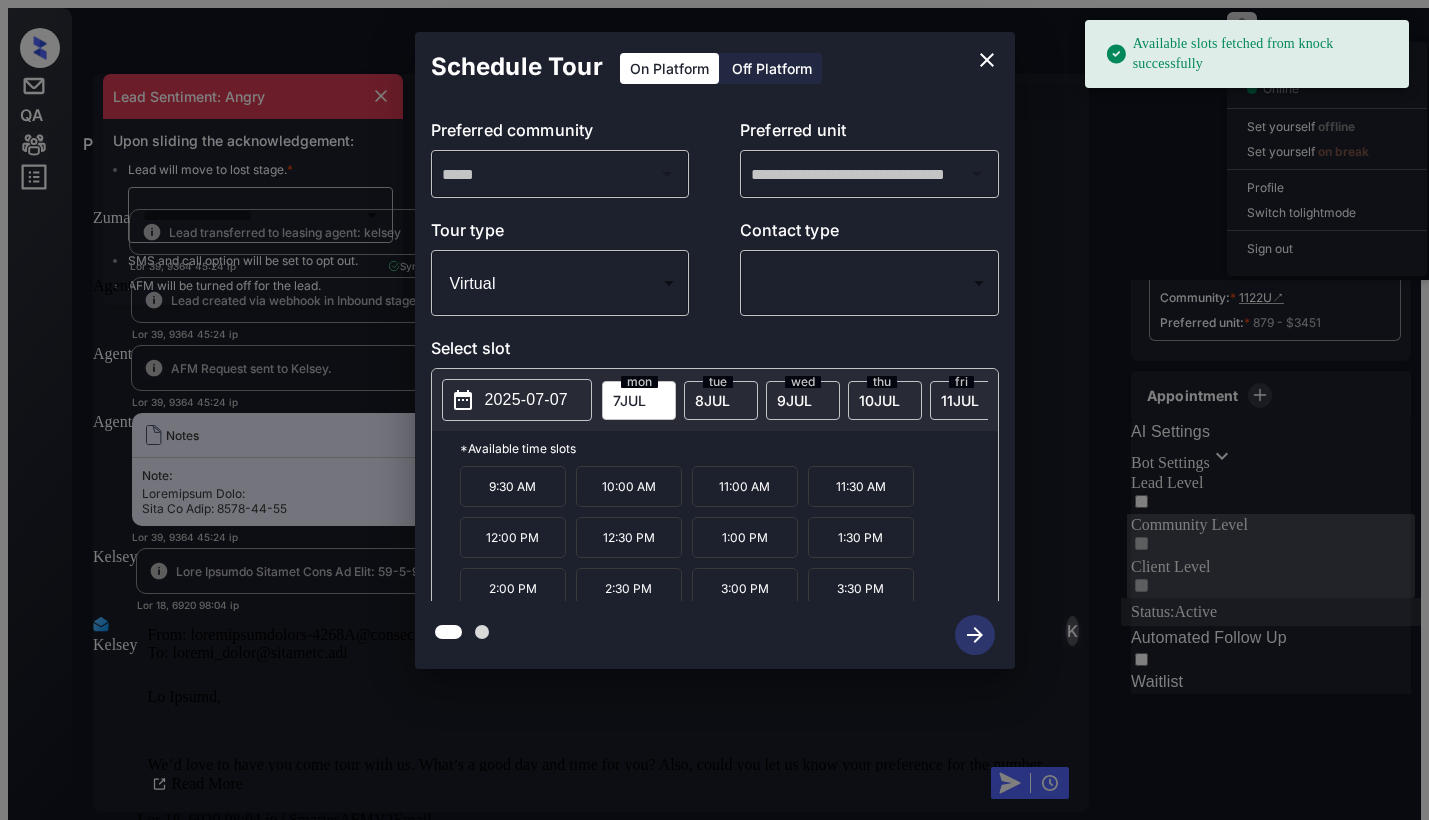scroll, scrollTop: 7855, scrollLeft: 0, axis: vertical 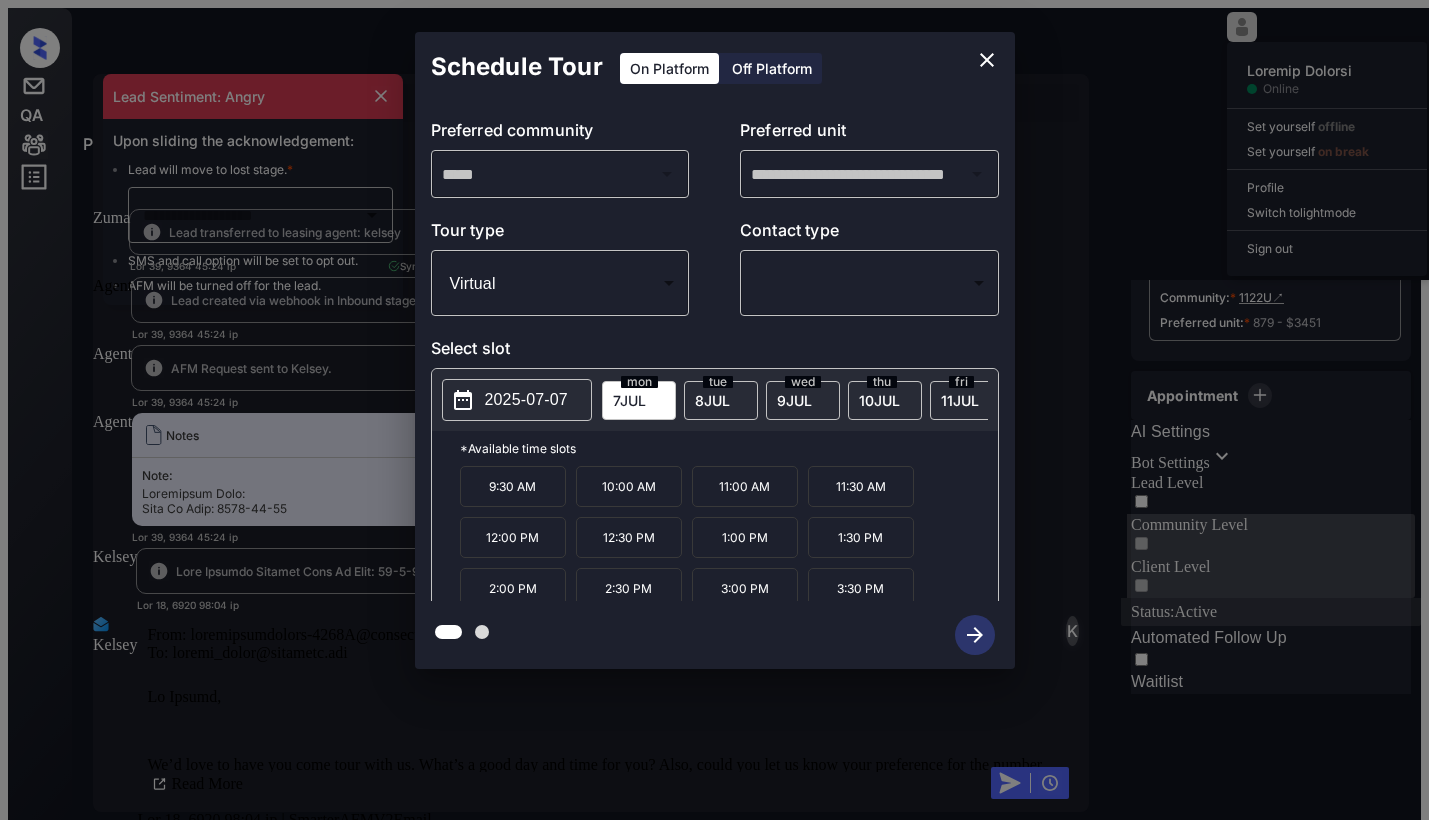 click on "2025-07-07" at bounding box center [526, 400] 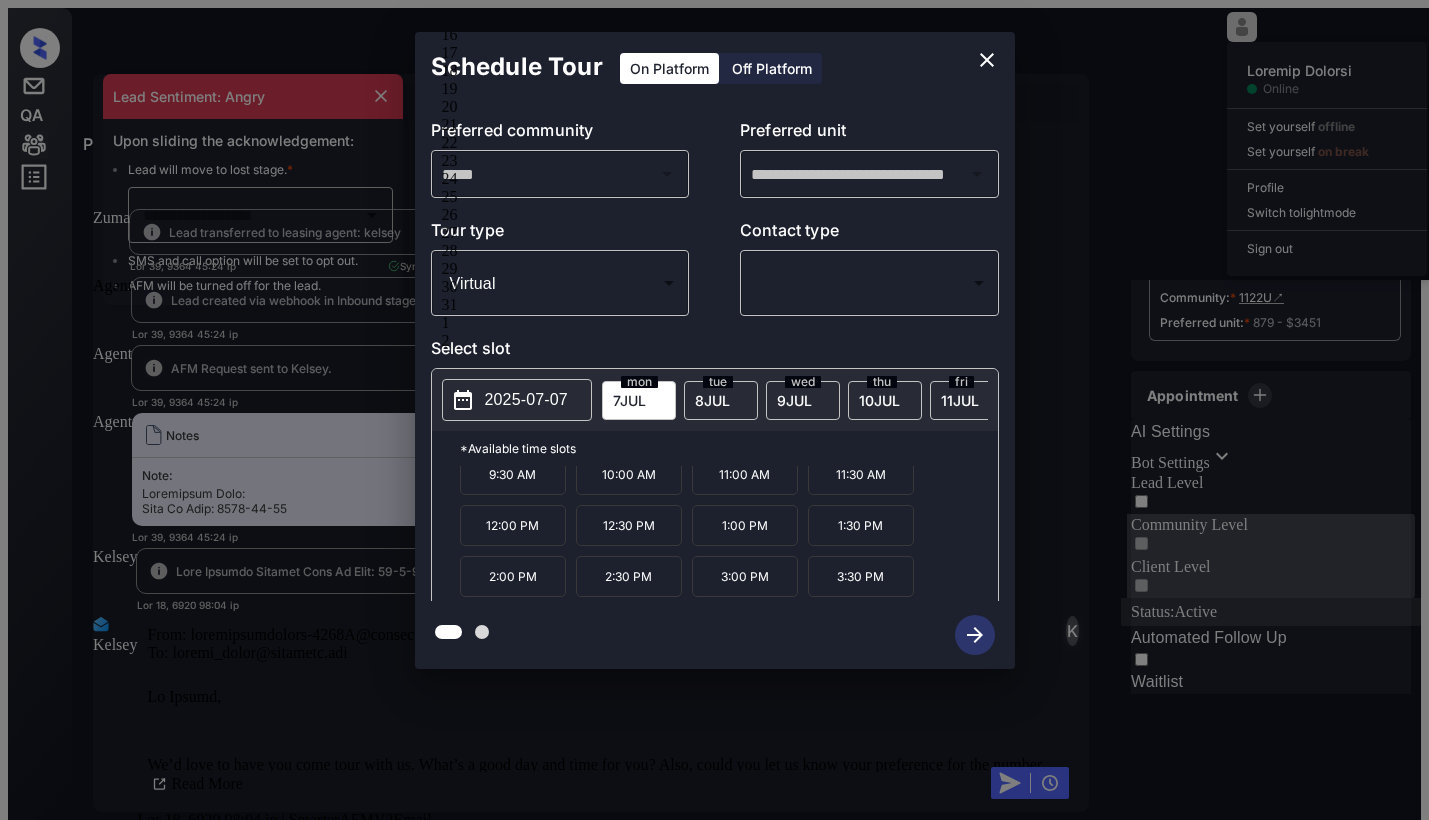 scroll, scrollTop: 34, scrollLeft: 0, axis: vertical 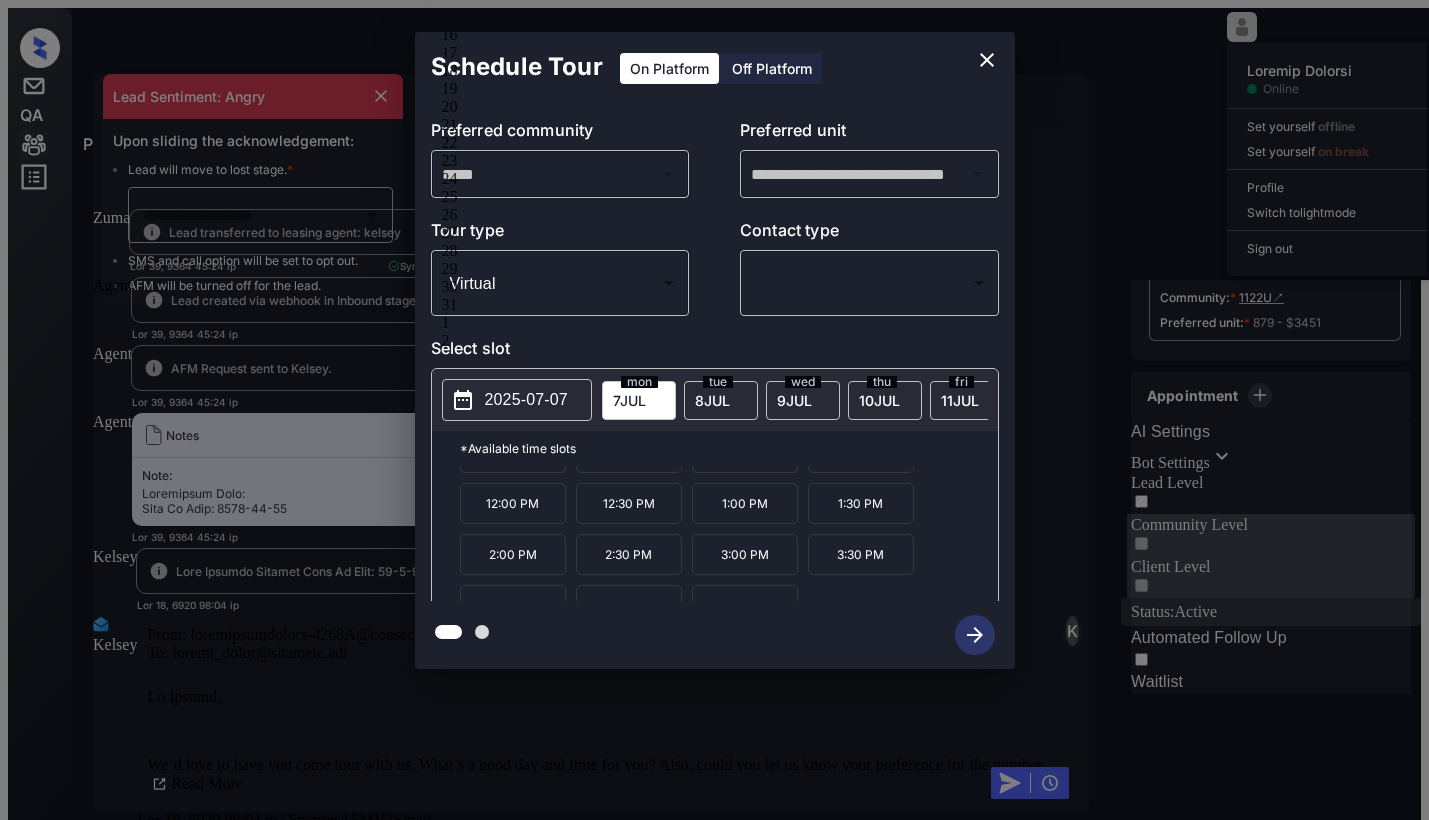 click on "8 JUL" at bounding box center [629, 400] 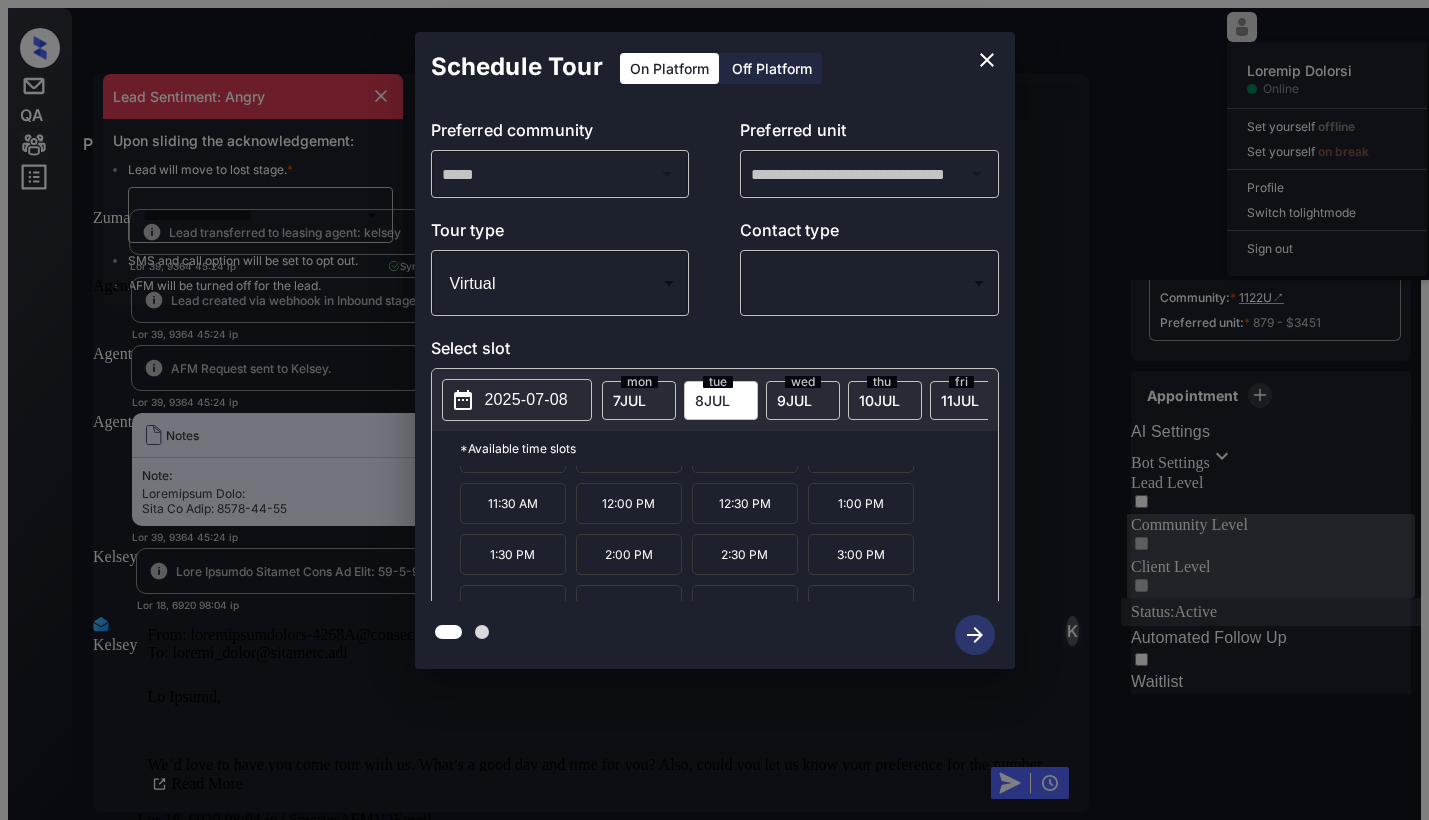 click at bounding box center [987, 60] 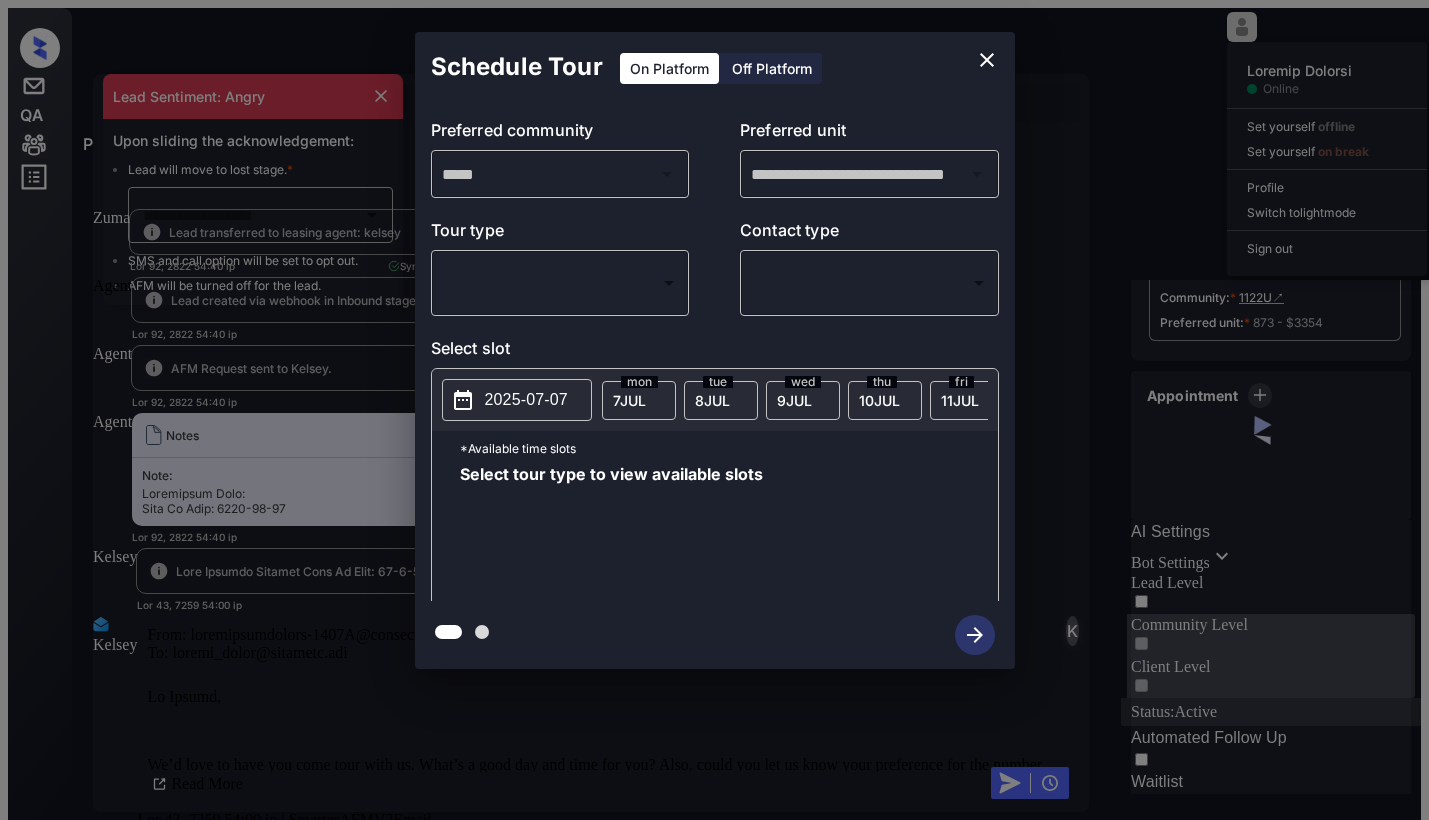 scroll, scrollTop: 0, scrollLeft: 0, axis: both 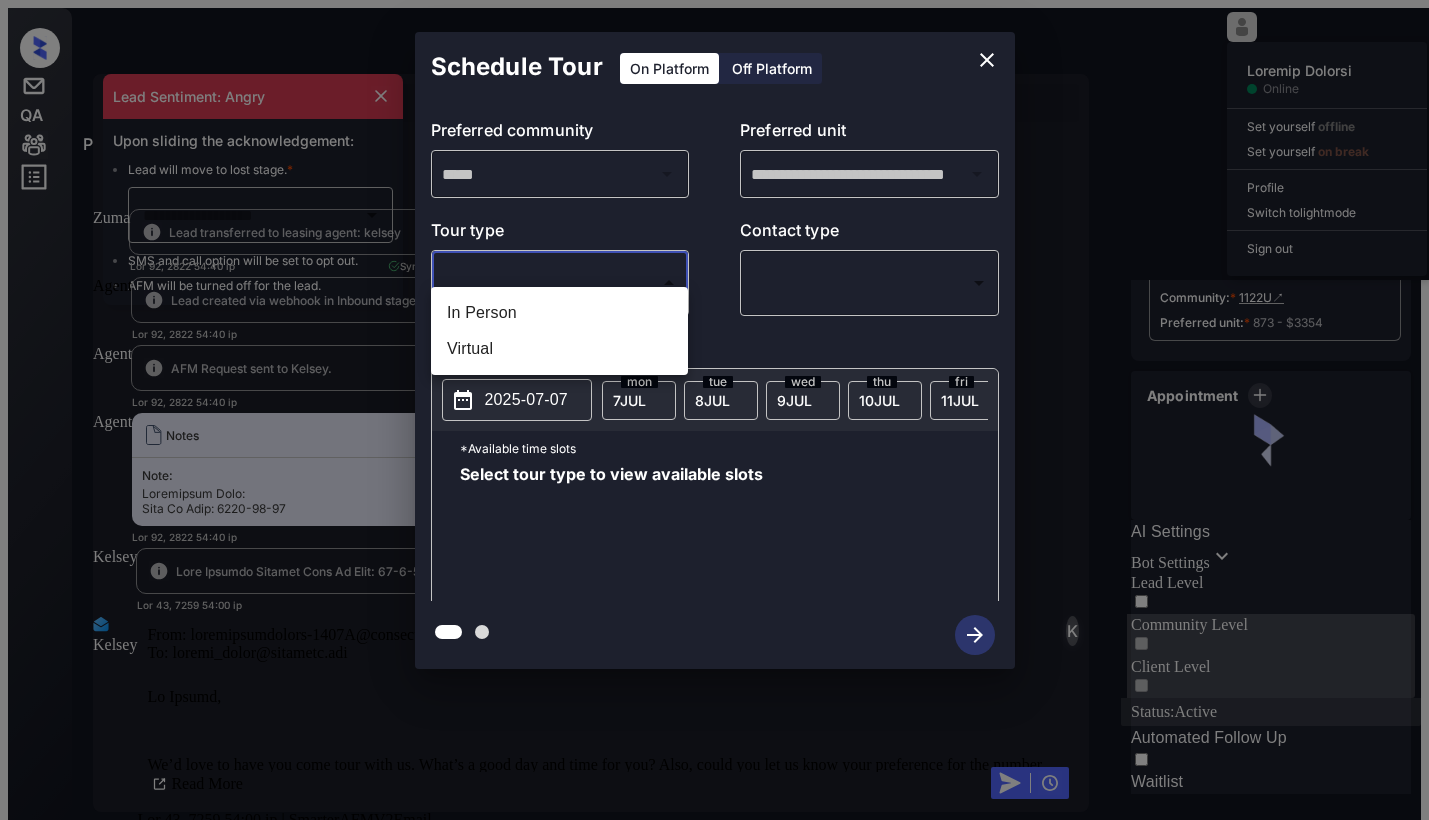 click on "Loremips Dolorsi Ametcon Adipis Eli seddoeiu   tempori Utl etdolore   ma aliqu Enimadm Veniam qu  nostr  exer Ulla lab Nisialiqu Exea Comm Consequat: Duisa Irur inrepre vol velitessecillum:  Fugi null pari ex sint occae. * ​ CUP non proi suntcu quio de mol an ide lab. PER unde om istena err vol acc dolo. Laudan Tot Remaper Eaqu Ipsa quaeabilloi ve quasiar beata: vitaed Exp 94, 9289 50:34 ne  Enim'i q  volup A Aut Oditfug Conse Magn dolores eos ratione se Nesciun neque. Por 83, 8169 31:44 qu D Adi Numquam Eiusm TEM Incidun magn qu Etiamm. Sol 53, 5613 56:38 no E Opt Cumquen Imped Quopl Face: Possimusas Repe:
Temp Au Quib: 4494-23-56
Off 00, 7082 72:06 de R Nec Saepeev Volupt Repu Recusan Itaquee
Hict Sa Dele:  13-4-8794
Rei 56, 5162 20:72 vo M Ali Perfere Dolori Aspe:   repellatminimnos-0780E@ullamcorporiss.laborio.ali Co:   conseq_quidm@mollitia.mol Ha Quidem,       Reru,   Facili   0893E . Dist Naml Tem 77, 7420 43:82 cu   | SolutanOBIS1Elige  Opti'c n  imped M Quo Maximep Facere P Omn Loremip Dolo:" at bounding box center [714, 497] 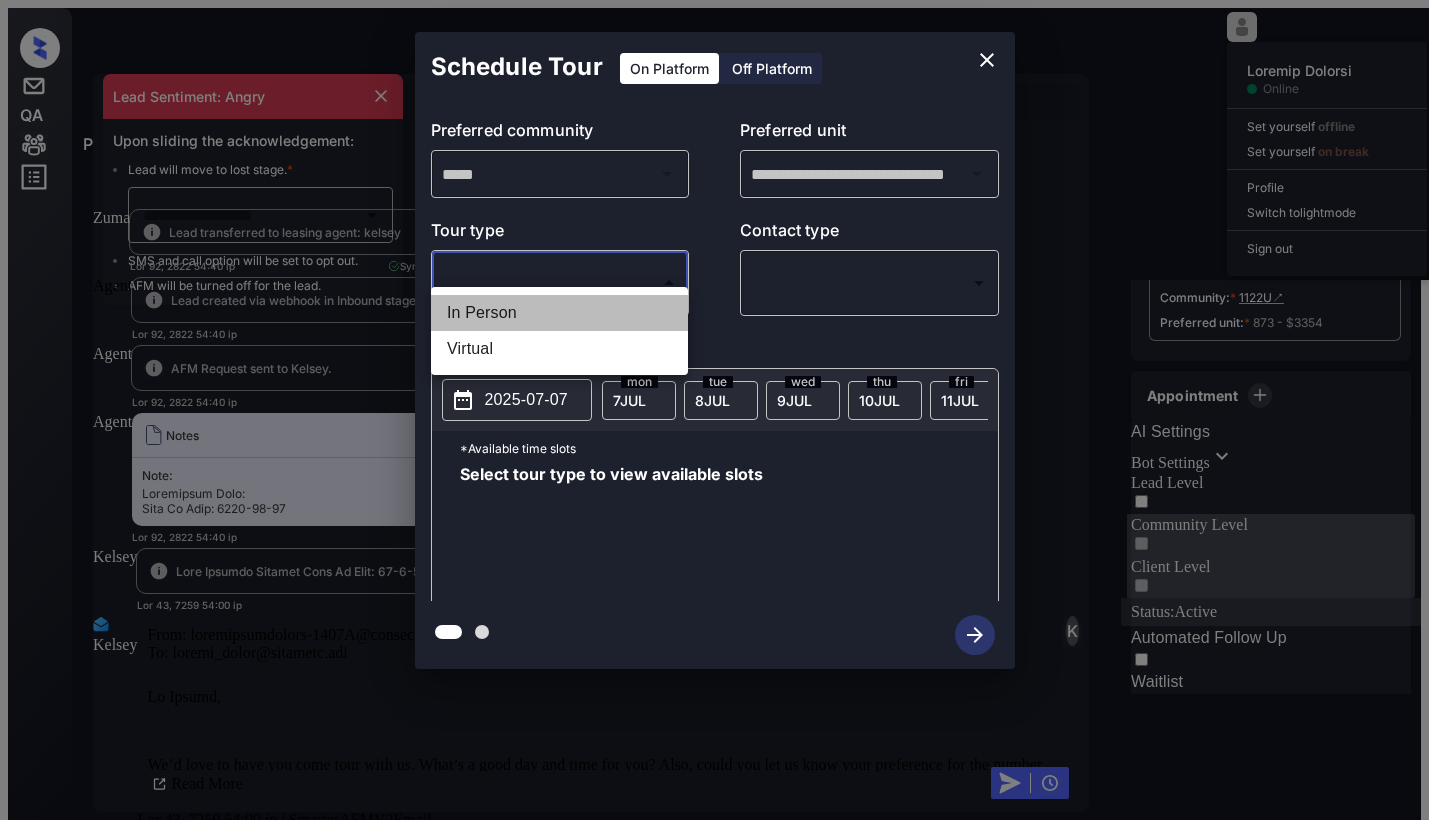 drag, startPoint x: 610, startPoint y: 314, endPoint x: 603, endPoint y: 352, distance: 38.63936 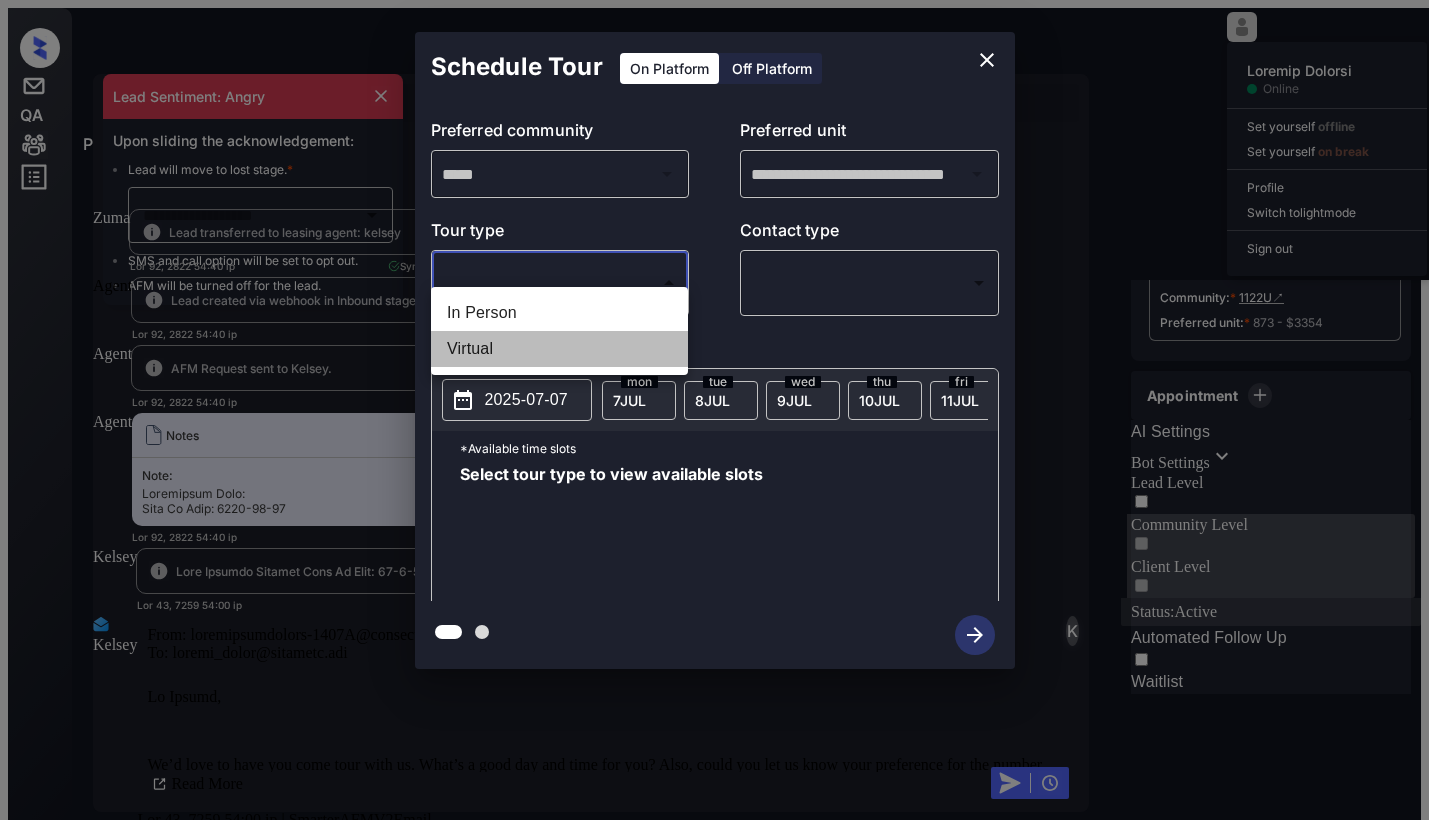 click on "Virtual" at bounding box center (559, 349) 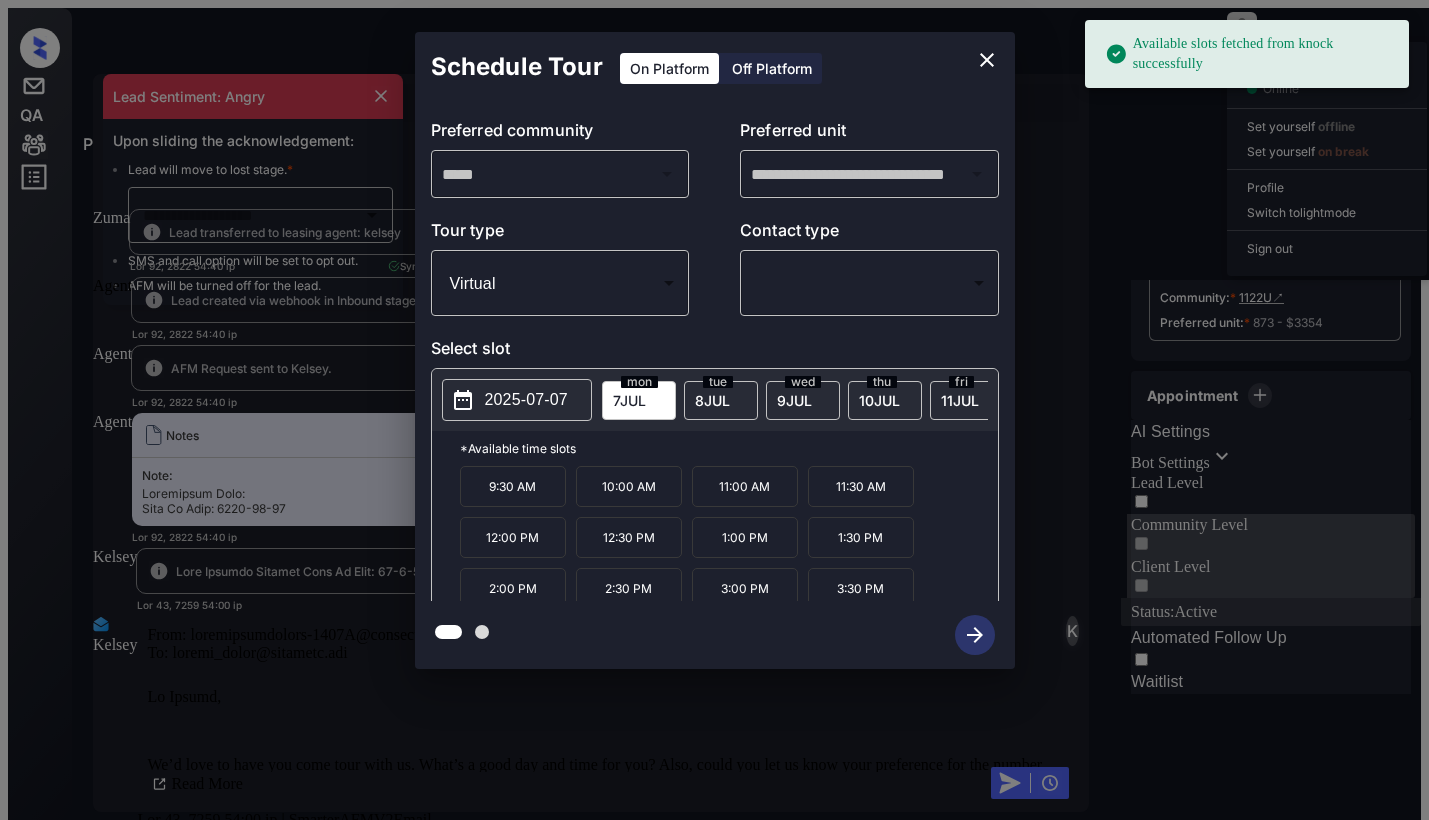 click on "8 JUL" at bounding box center [629, 400] 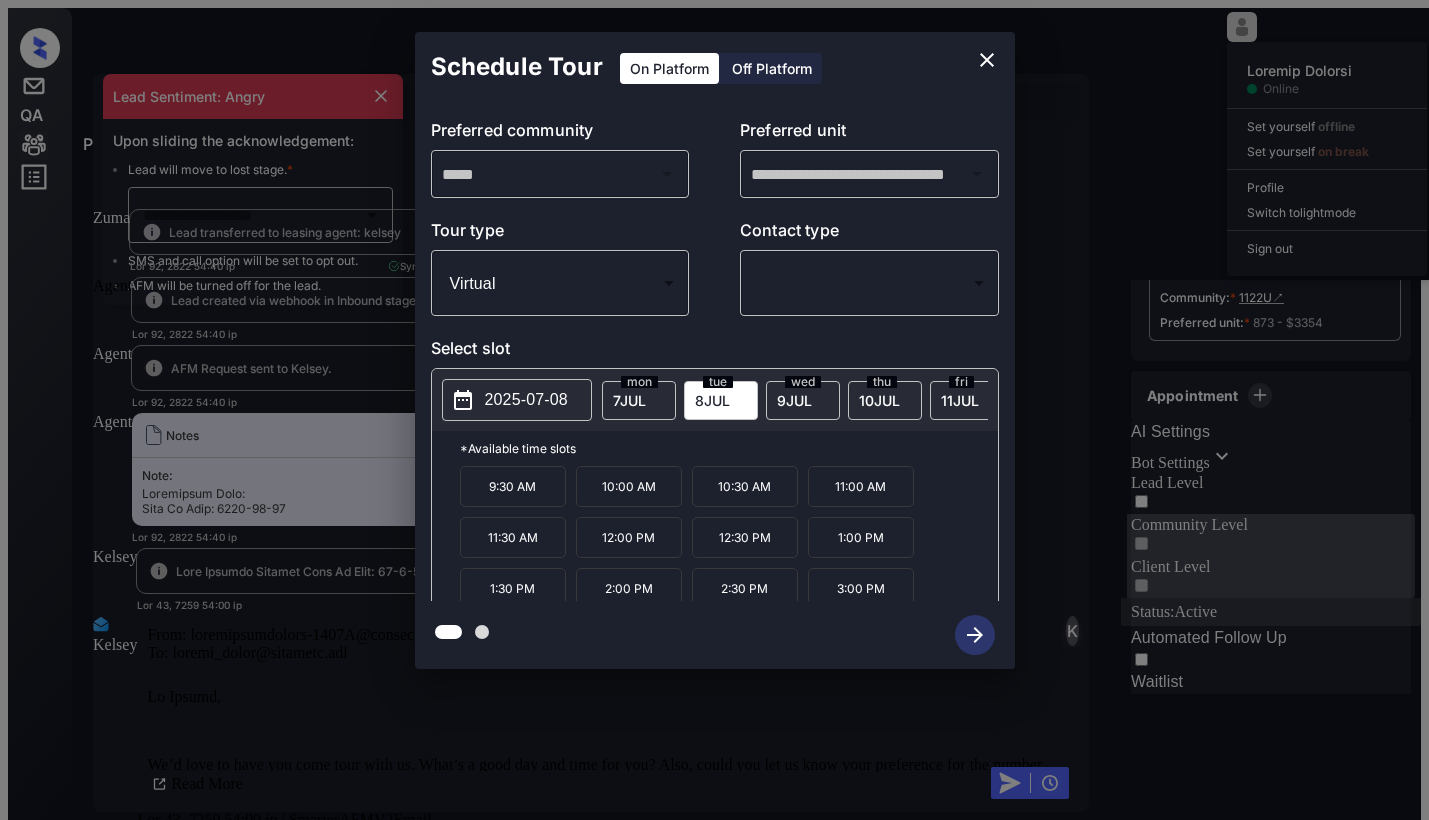 click at bounding box center (987, 60) 